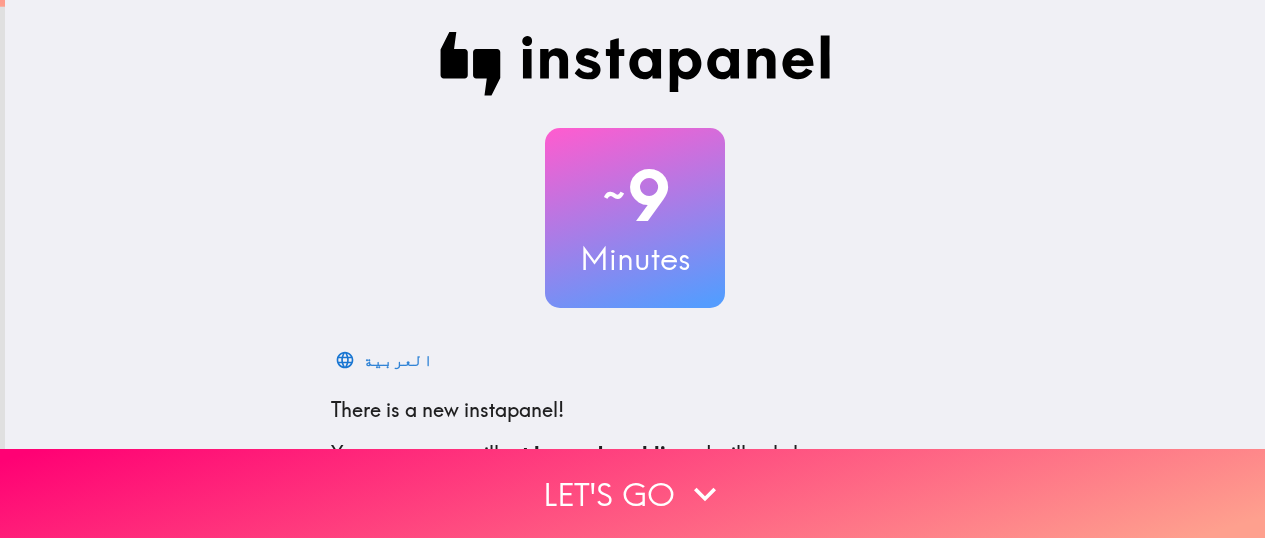 scroll, scrollTop: 0, scrollLeft: 0, axis: both 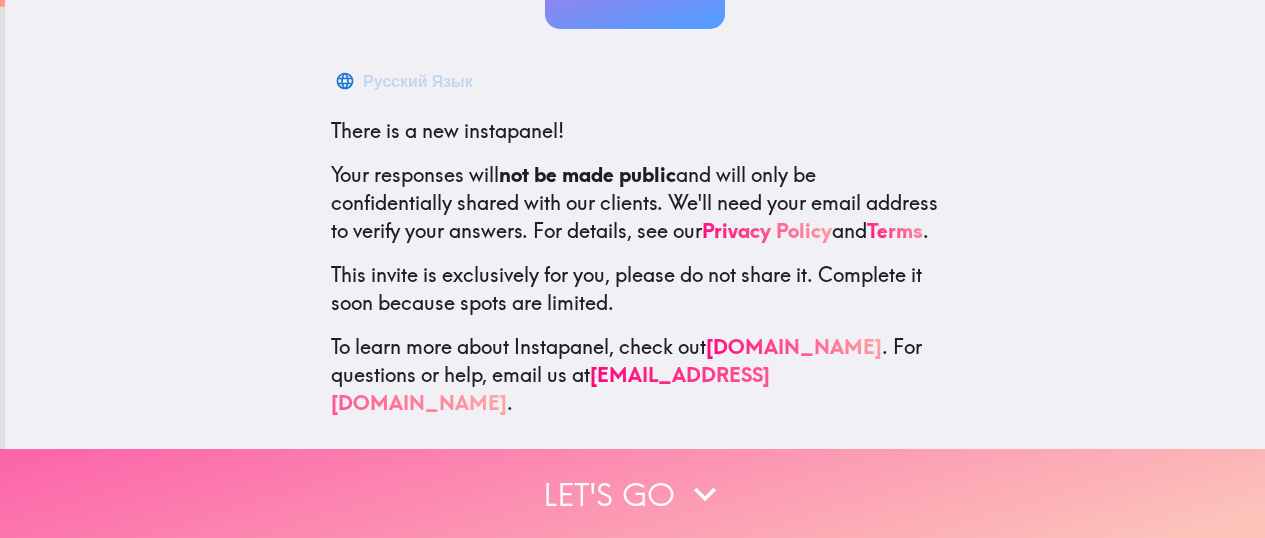 click on "Let's go" at bounding box center [632, 493] 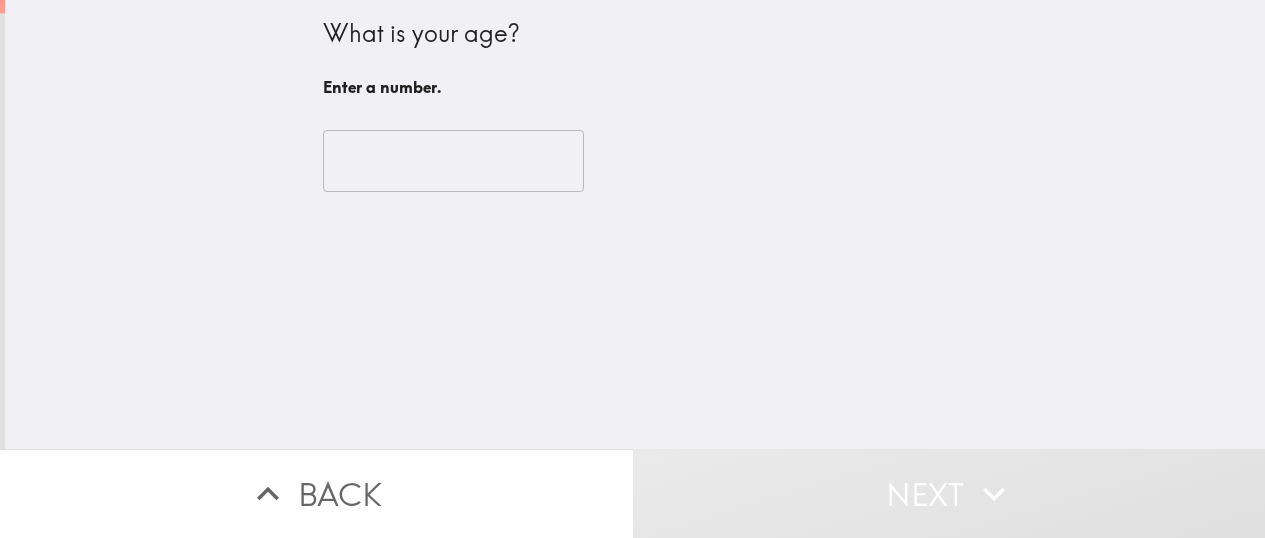 scroll, scrollTop: 0, scrollLeft: 0, axis: both 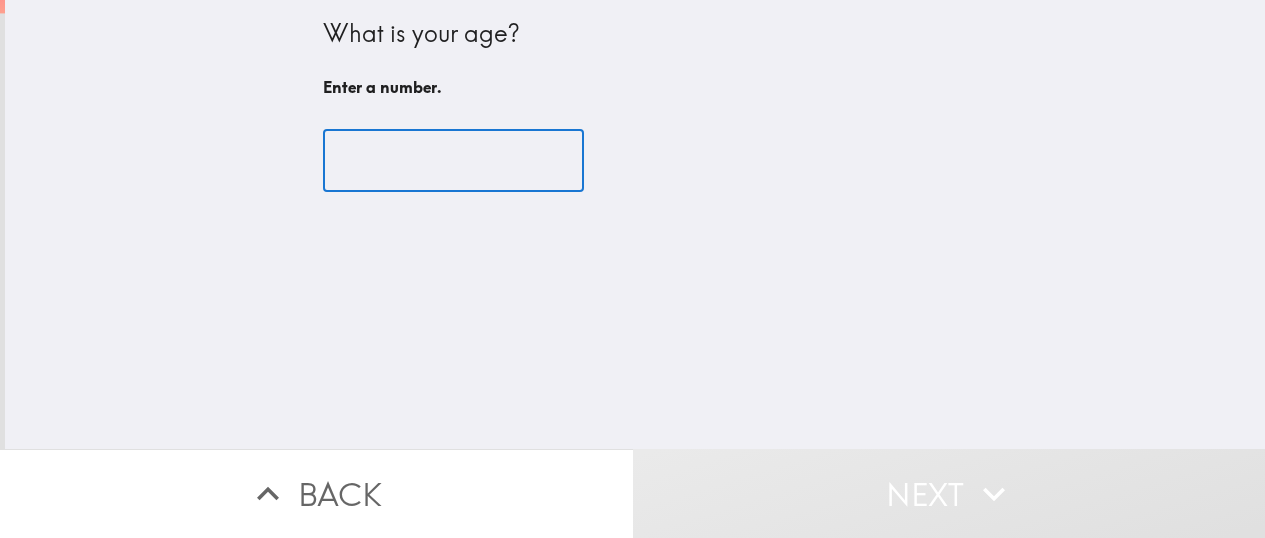 click at bounding box center (453, 161) 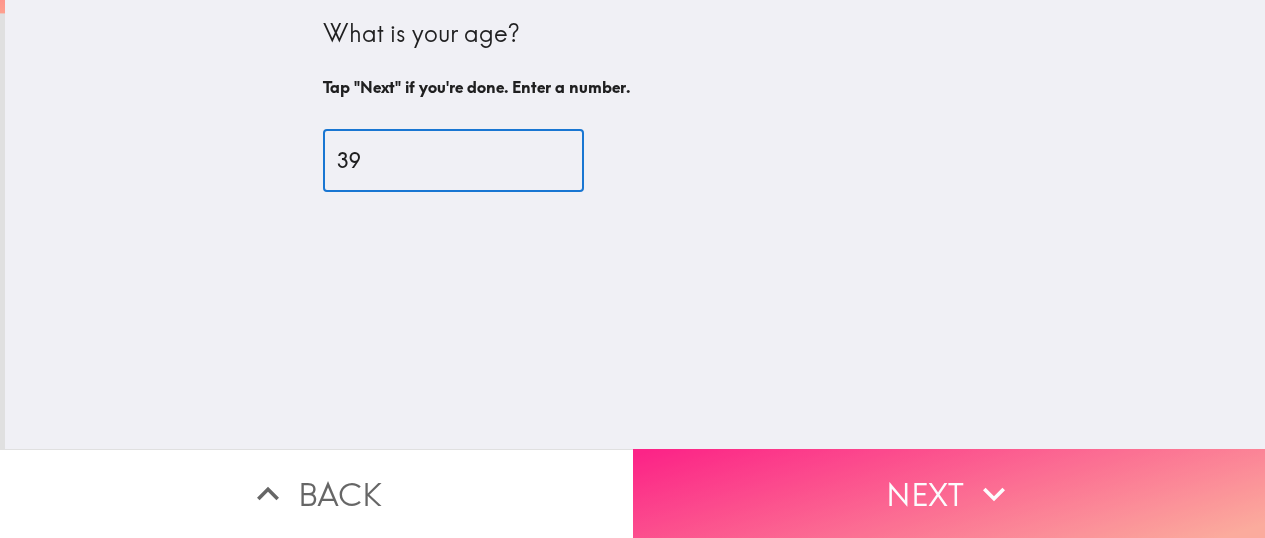 type on "39" 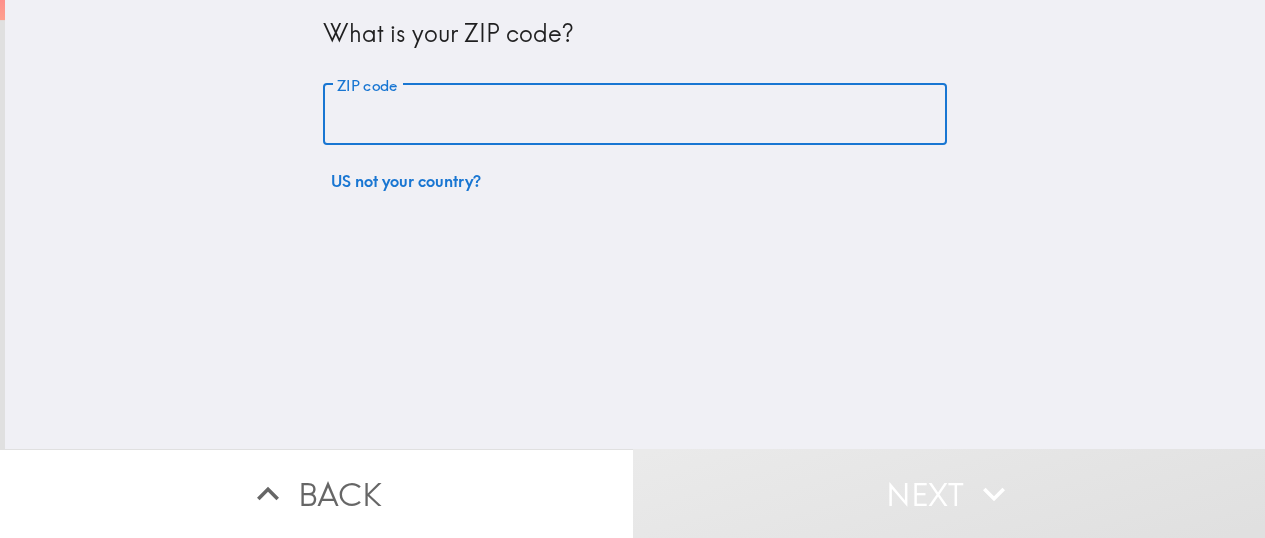 click on "ZIP code" at bounding box center [635, 115] 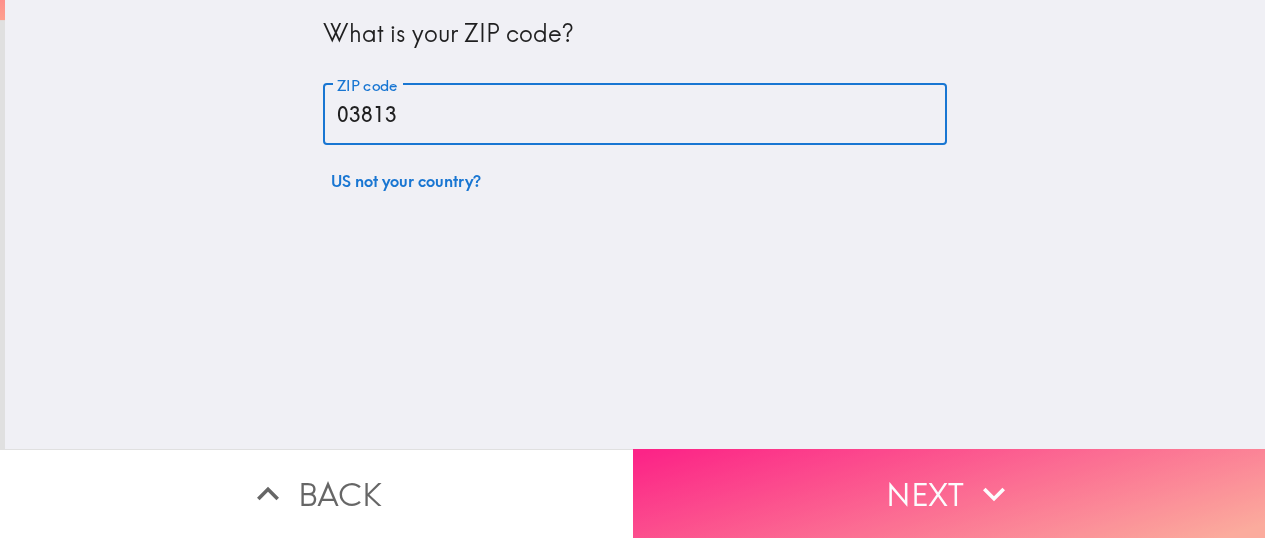 type on "03813" 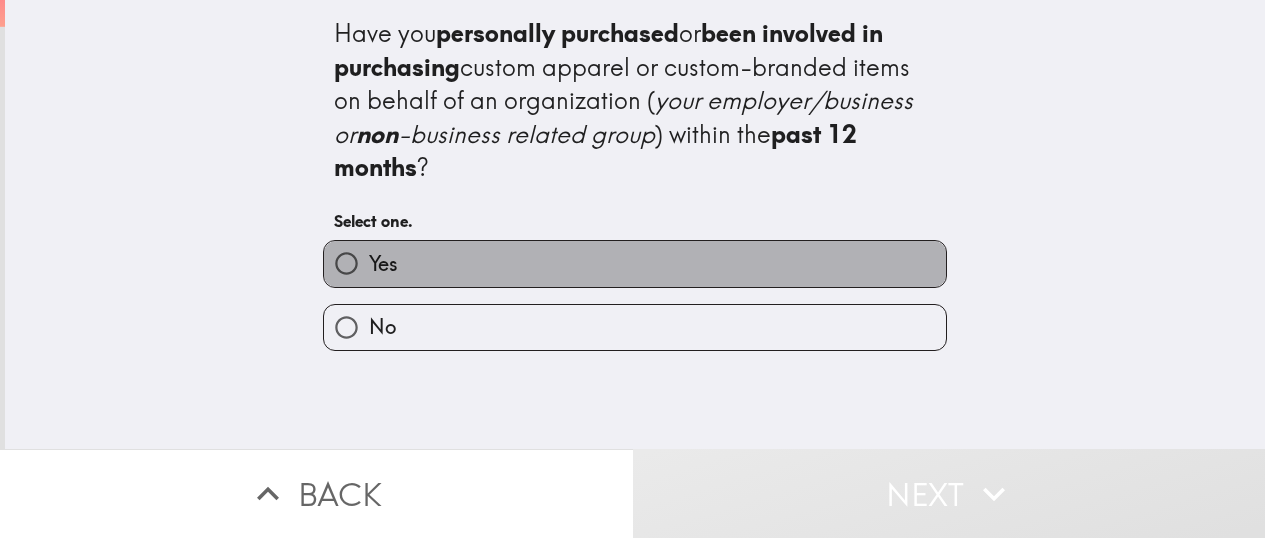 click on "Yes" at bounding box center [635, 263] 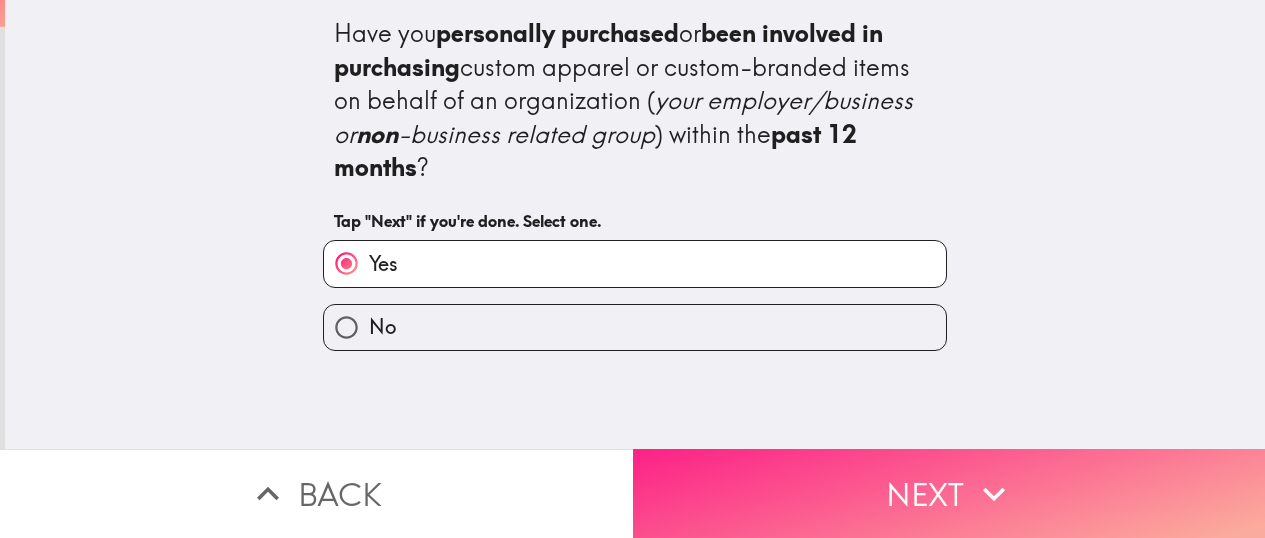click on "Next" at bounding box center [949, 493] 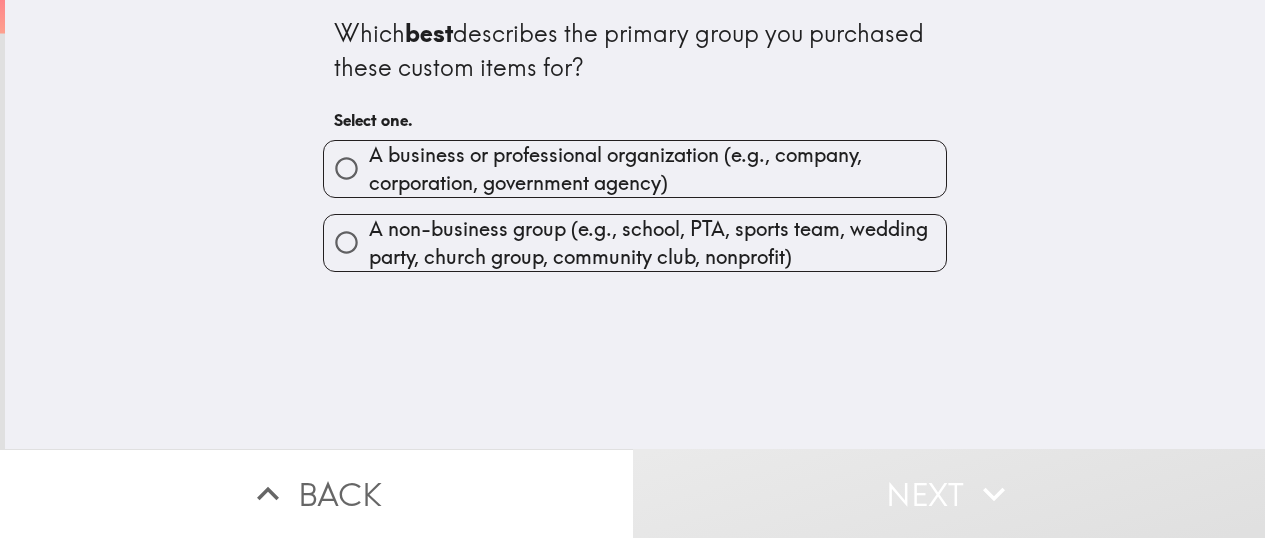 click on "A business or professional organization (e.g., company, corporation, government agency)" at bounding box center (657, 169) 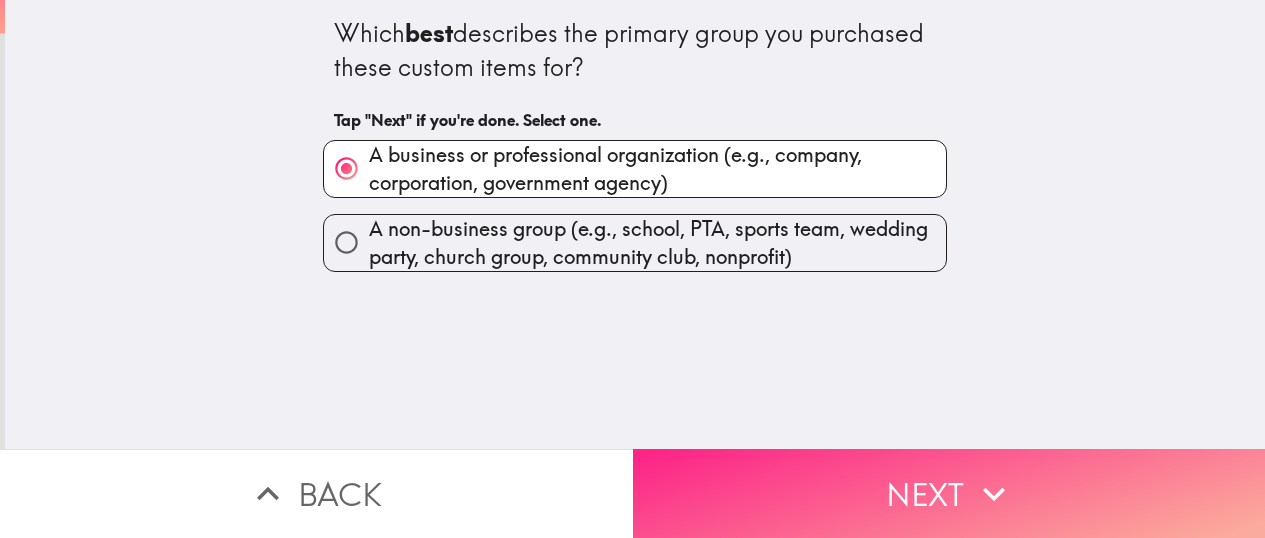 click on "Next" at bounding box center (949, 493) 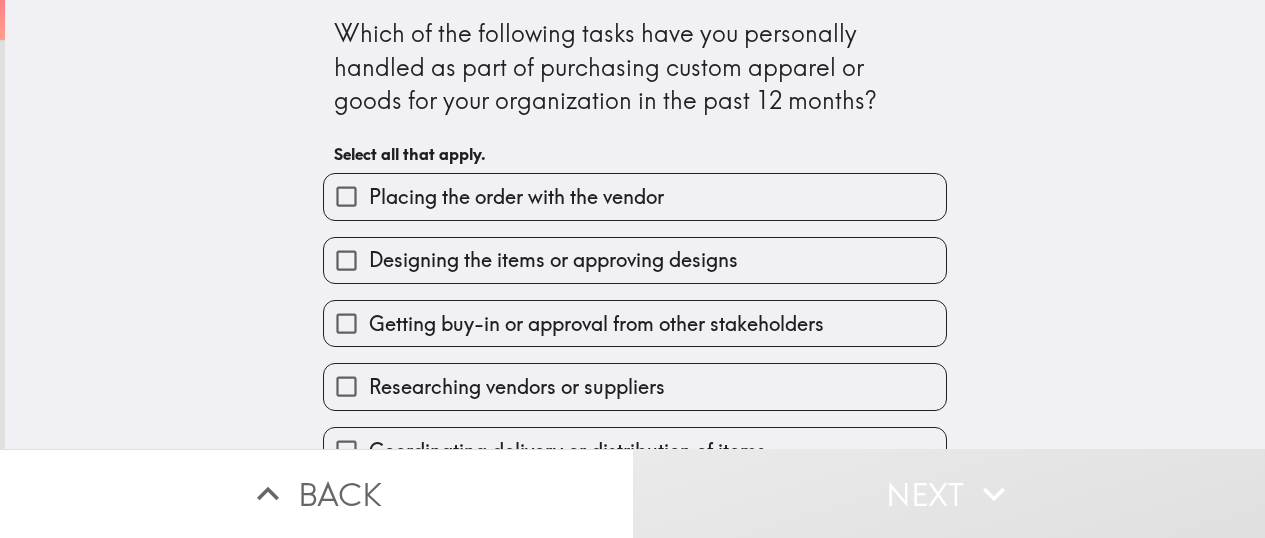 click on "Placing the order with the vendor" at bounding box center (516, 197) 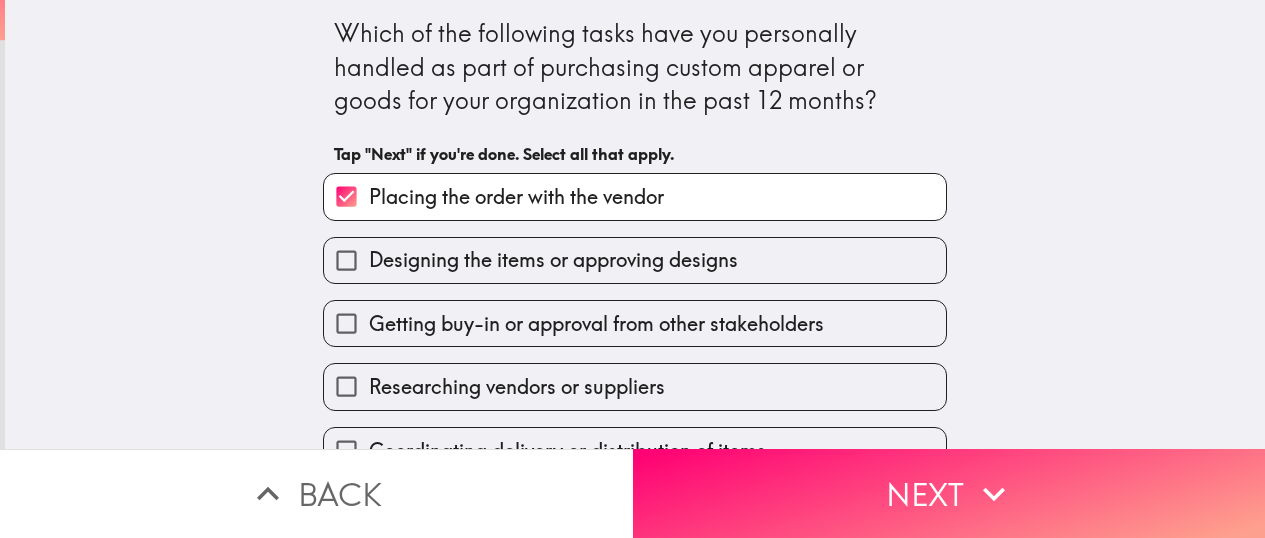 click on "Getting buy-in or approval from other stakeholders" at bounding box center [596, 324] 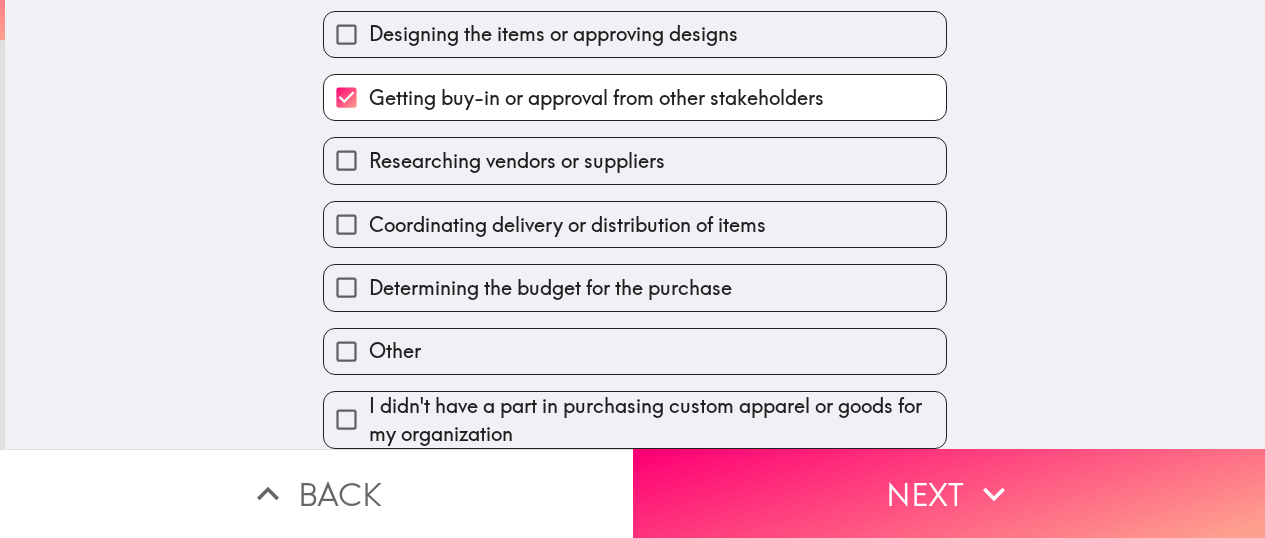 scroll, scrollTop: 241, scrollLeft: 0, axis: vertical 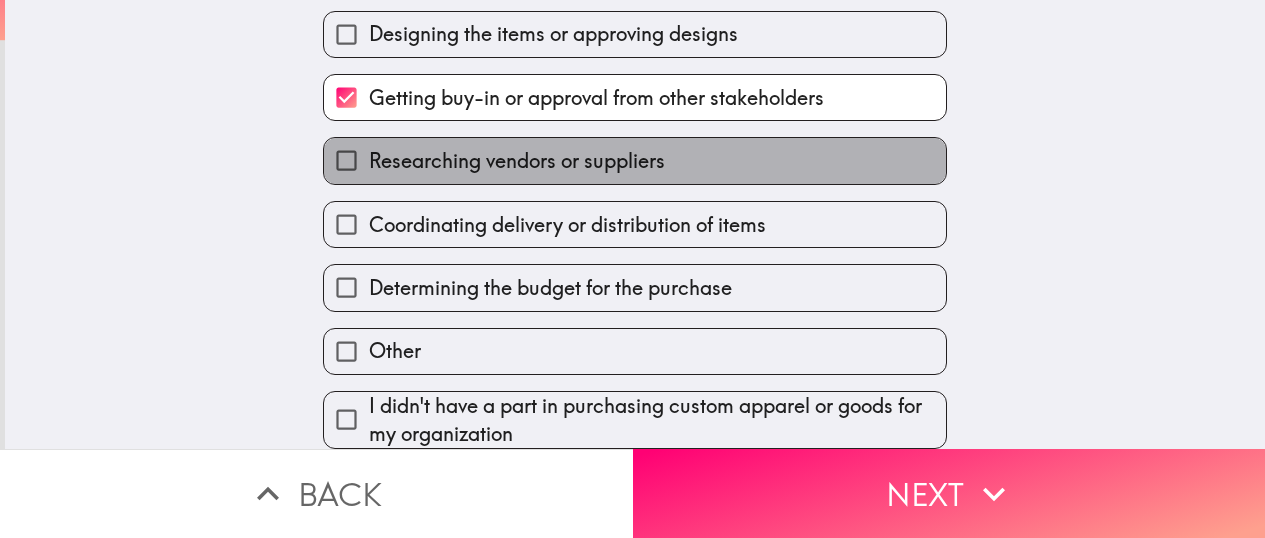 click on "Researching vendors or suppliers" at bounding box center [517, 161] 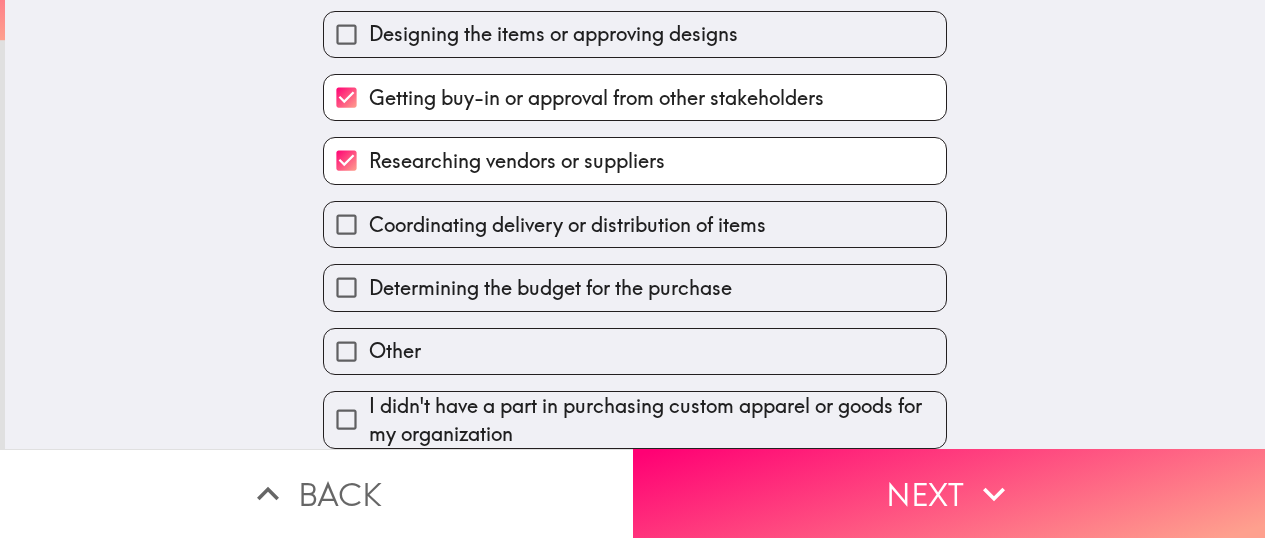drag, startPoint x: 627, startPoint y: 228, endPoint x: 644, endPoint y: 306, distance: 79.83107 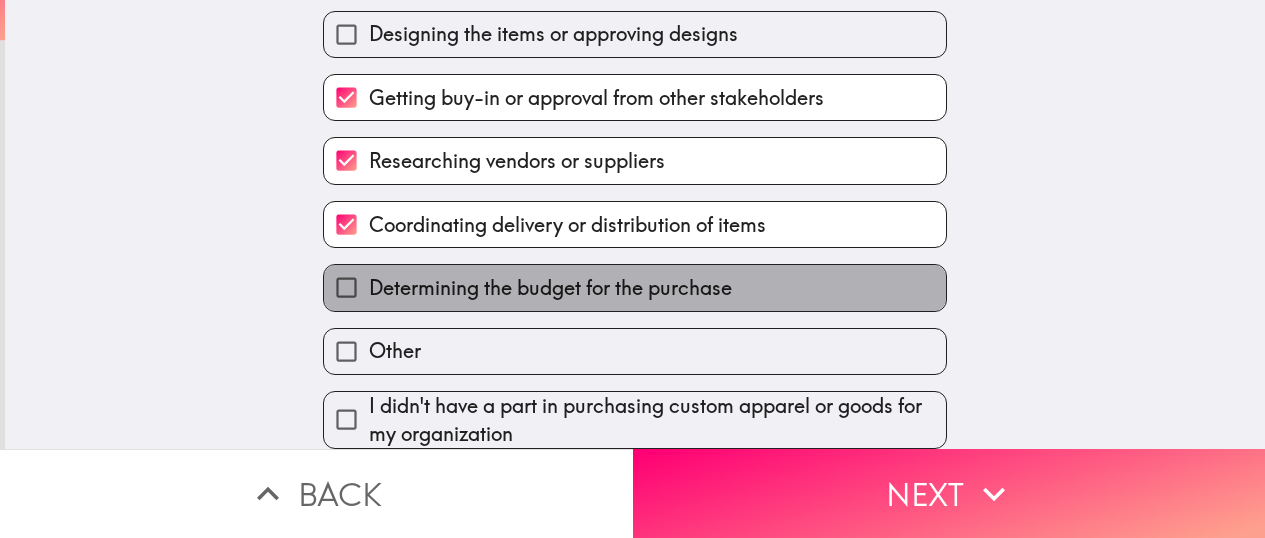 click on "Determining the budget for the purchase" at bounding box center [550, 288] 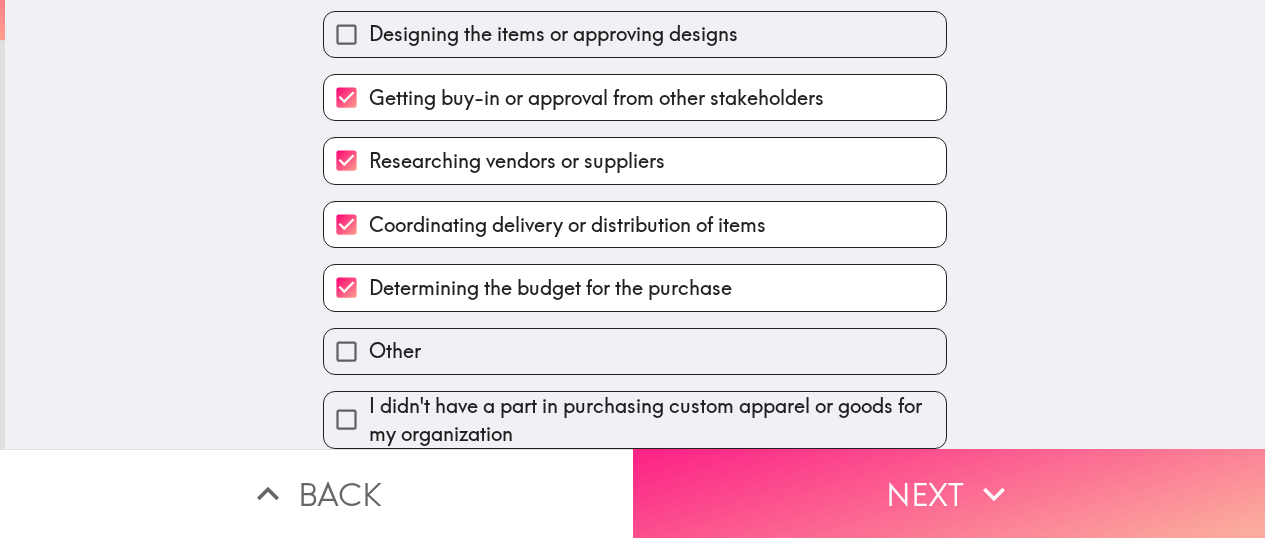 click on "Next" at bounding box center (949, 493) 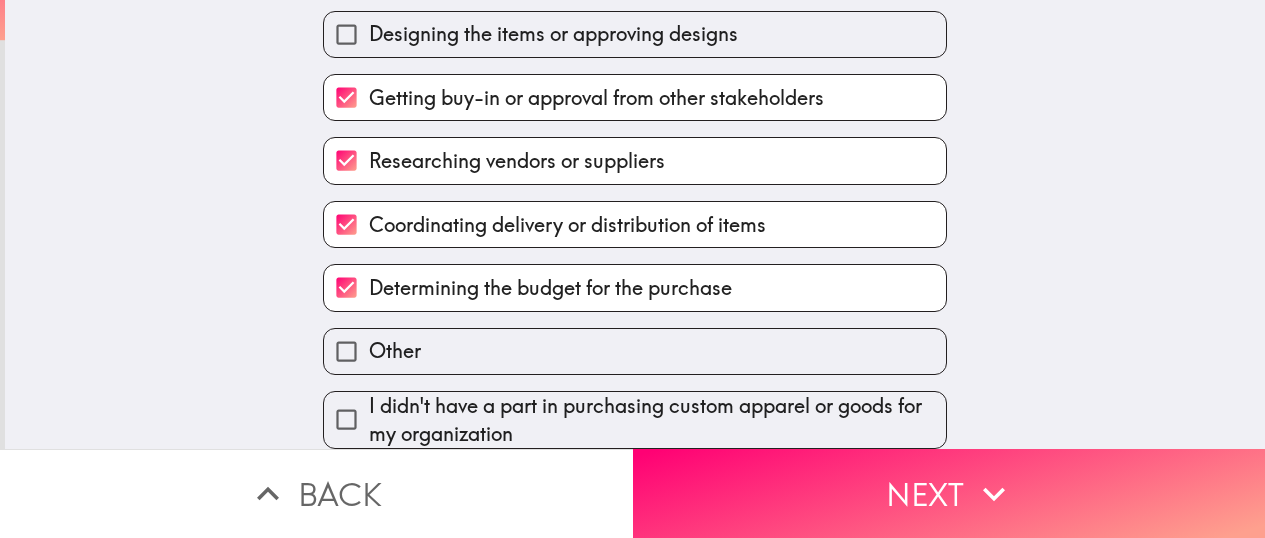 scroll, scrollTop: 0, scrollLeft: 0, axis: both 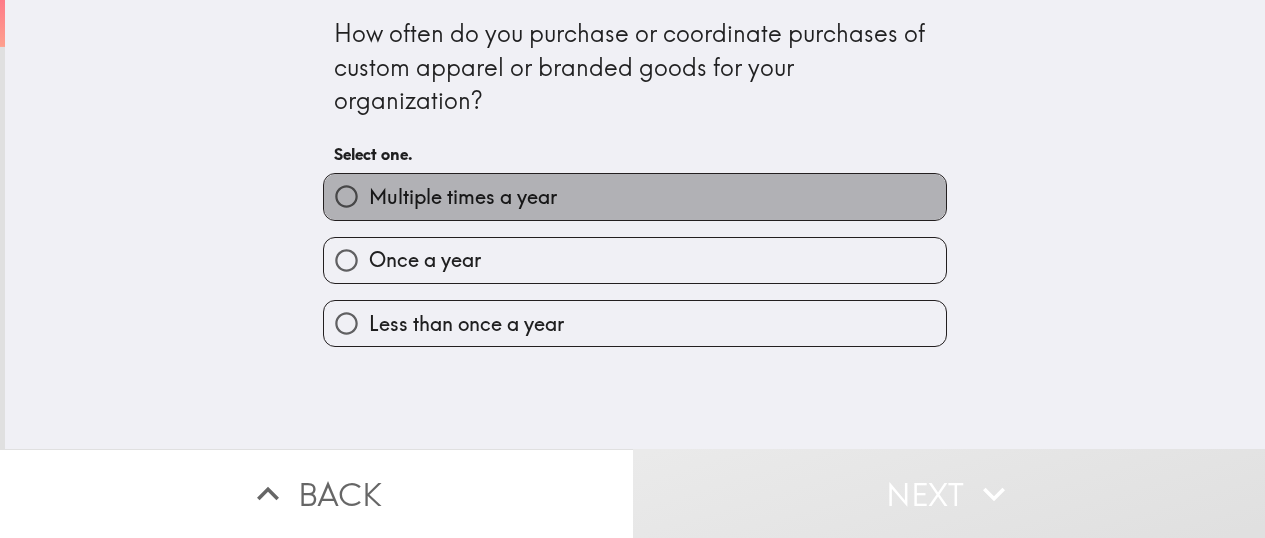 click on "Multiple times a year" at bounding box center (635, 196) 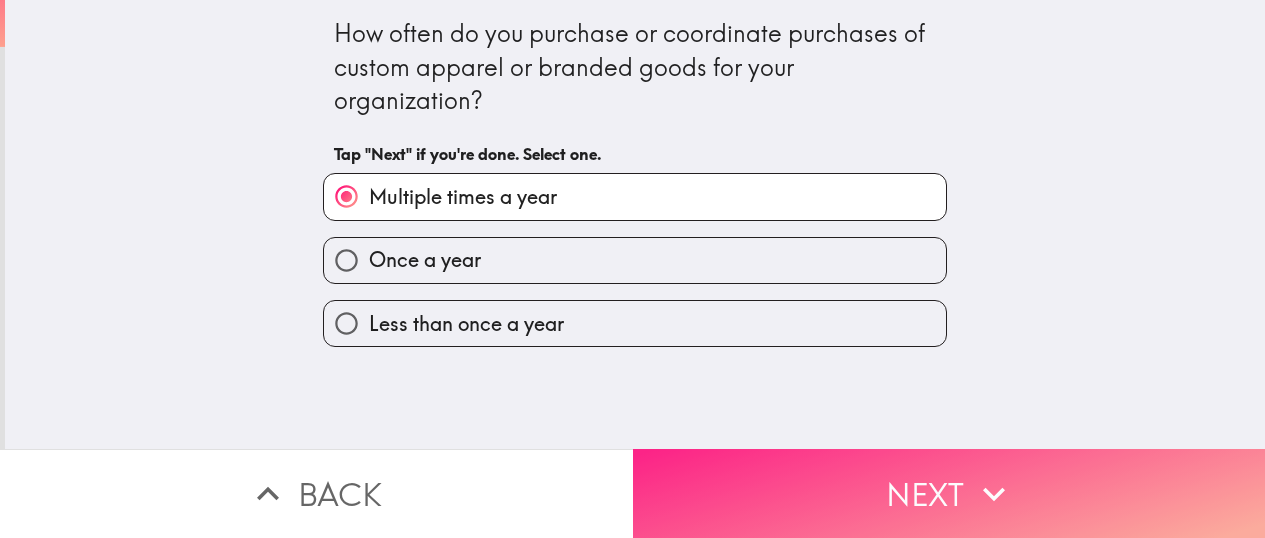 click on "Next" at bounding box center (949, 493) 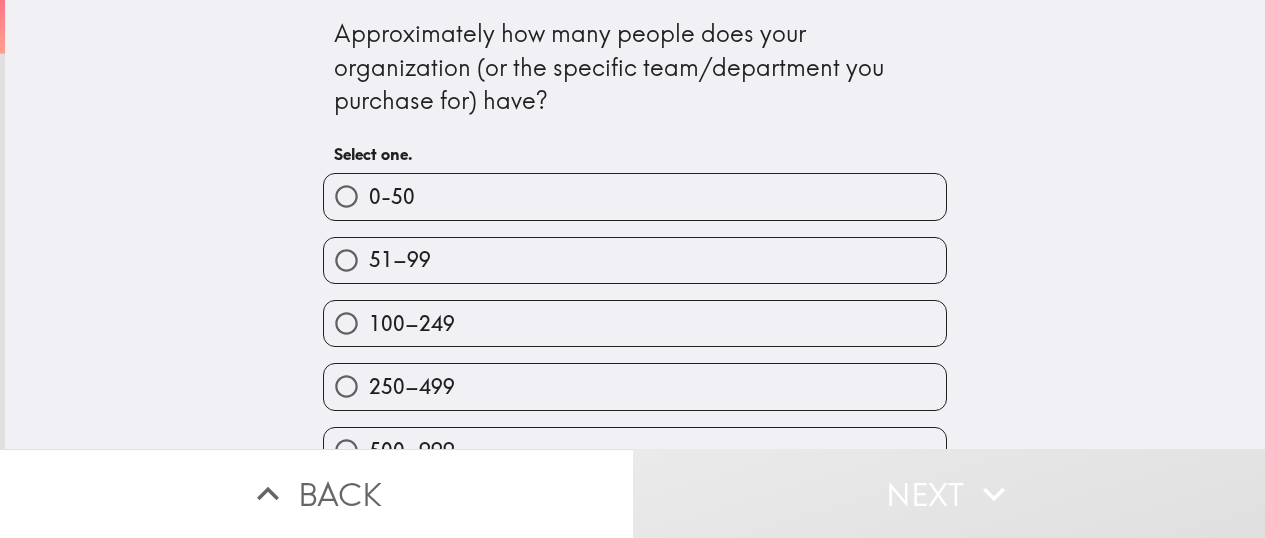click on "100–249" at bounding box center (635, 323) 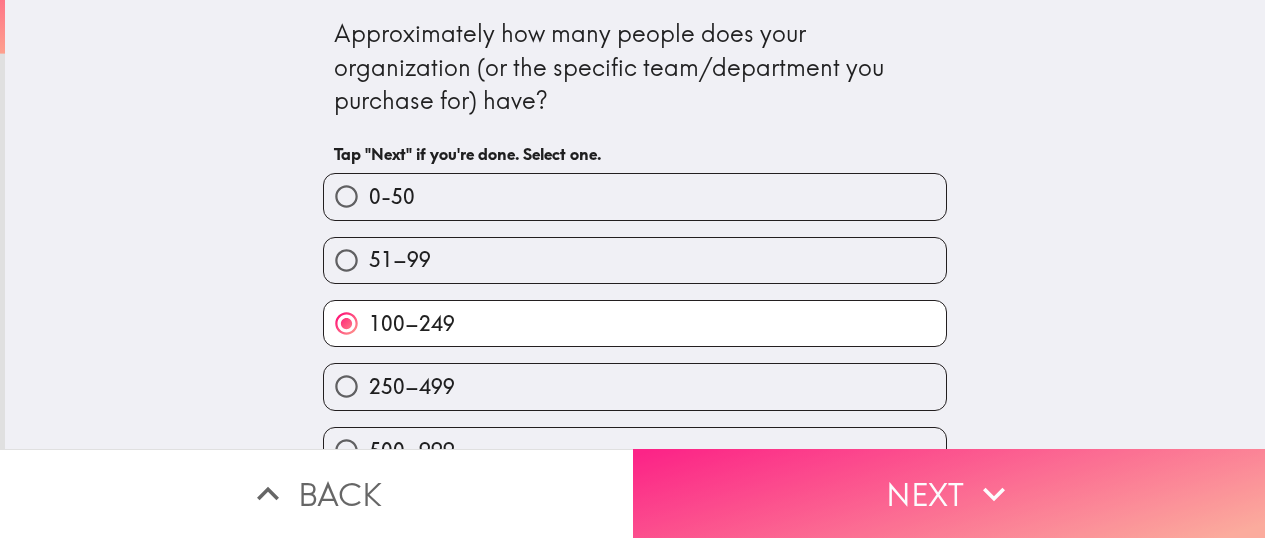 click on "Next" at bounding box center [949, 493] 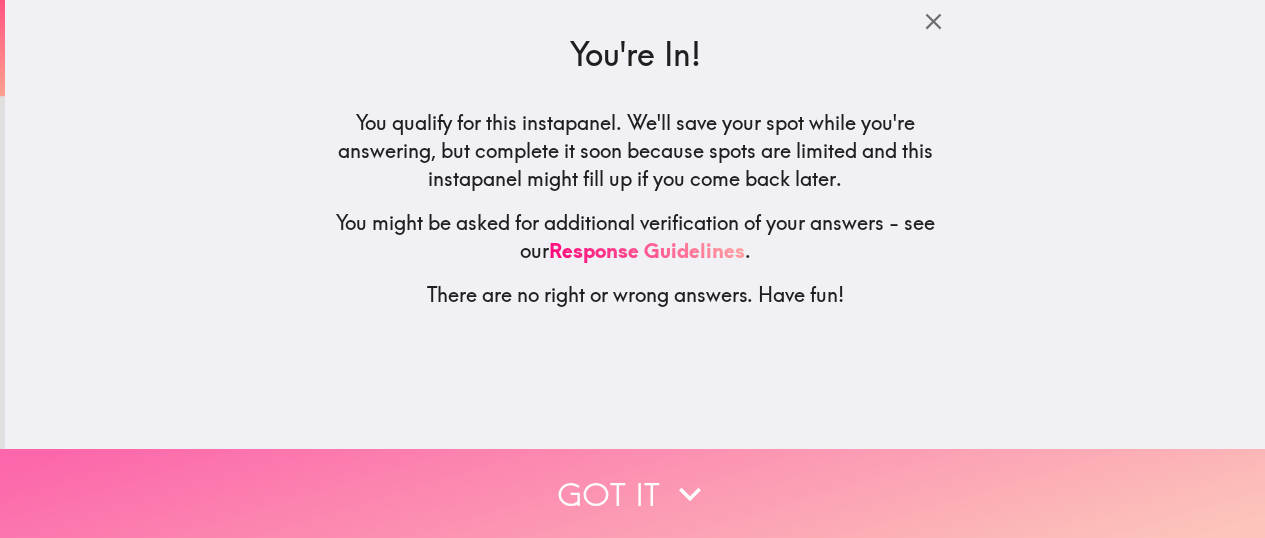 click 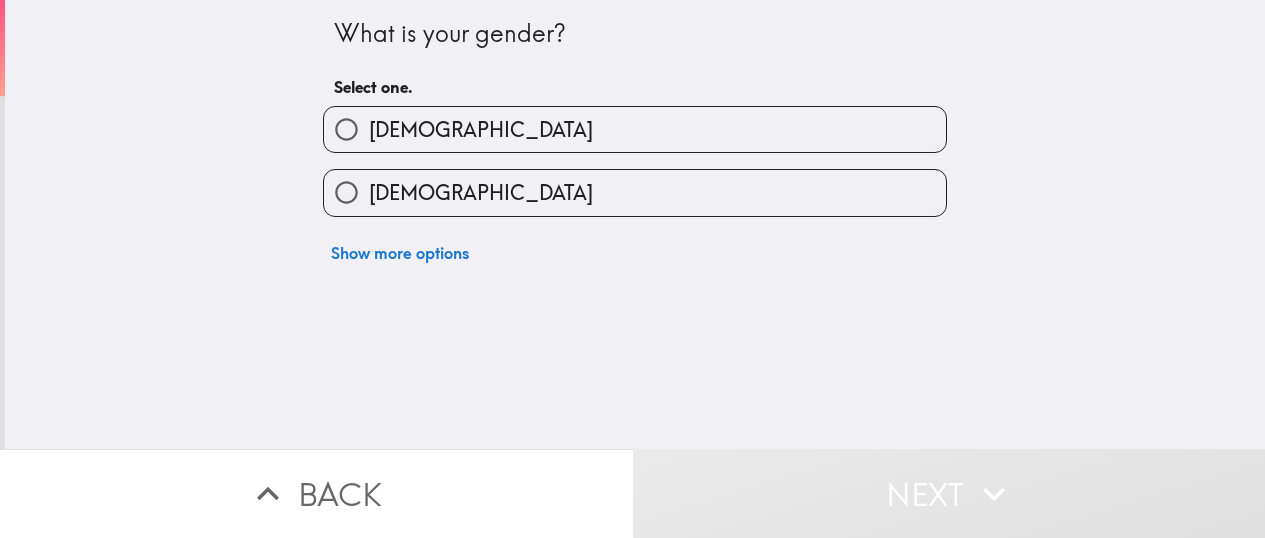 click on "[DEMOGRAPHIC_DATA]" at bounding box center [635, 129] 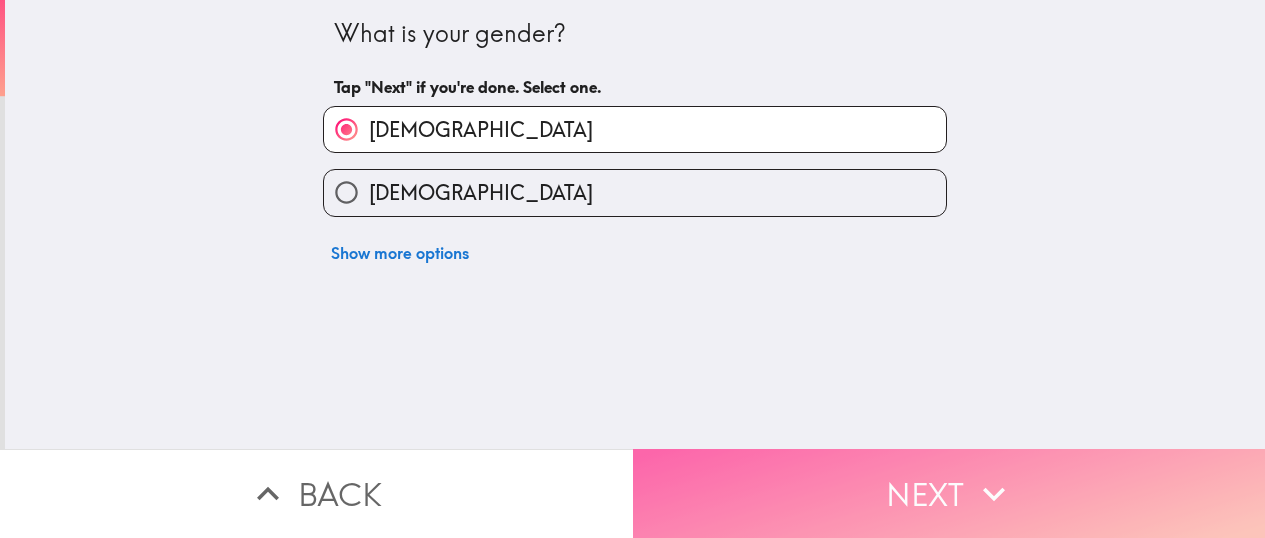 click on "Next" at bounding box center (949, 493) 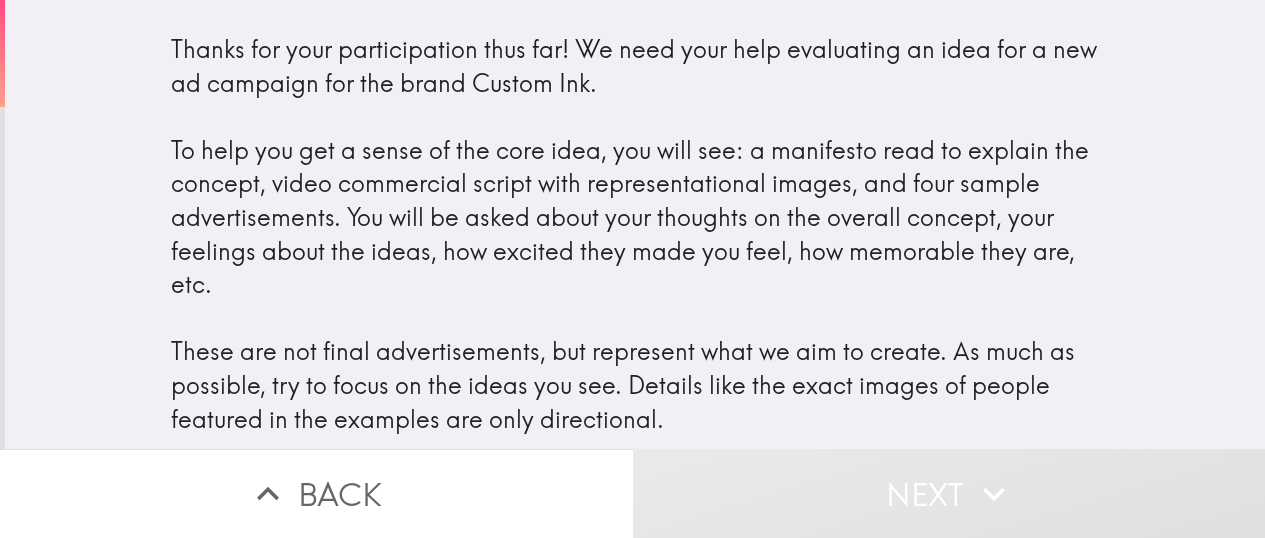 scroll, scrollTop: 35, scrollLeft: 0, axis: vertical 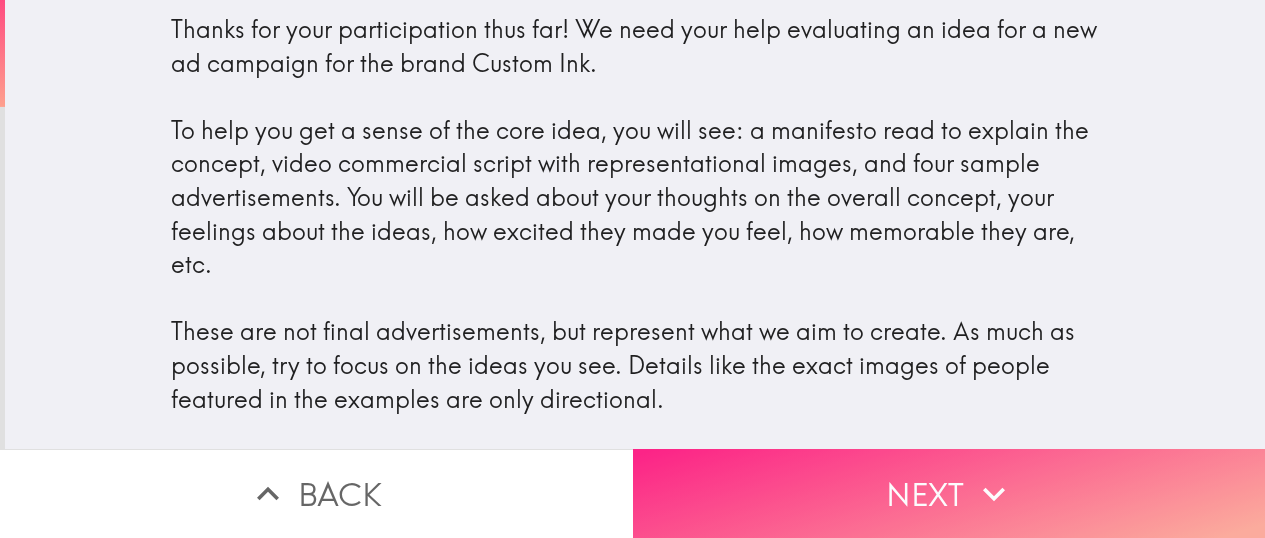 click on "Next" at bounding box center [949, 493] 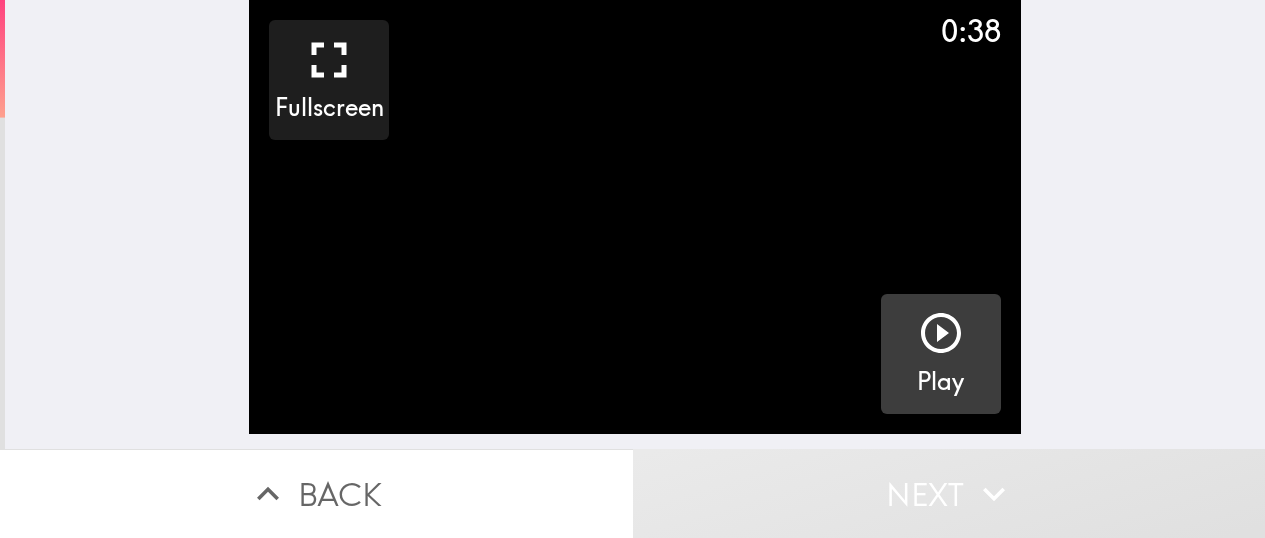 click 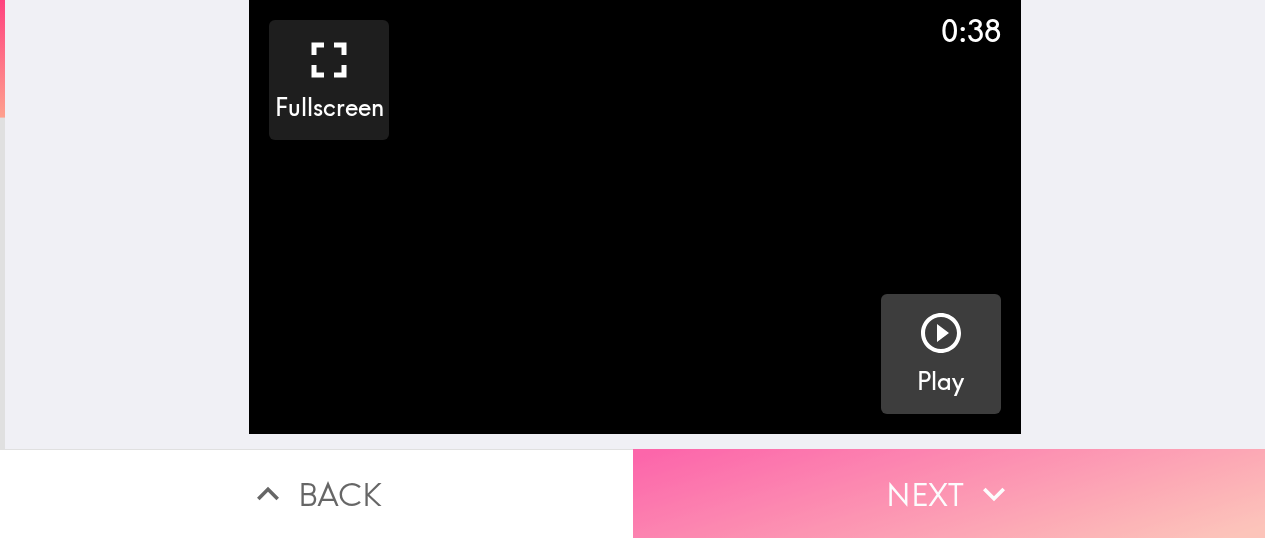 click on "Next" at bounding box center (949, 493) 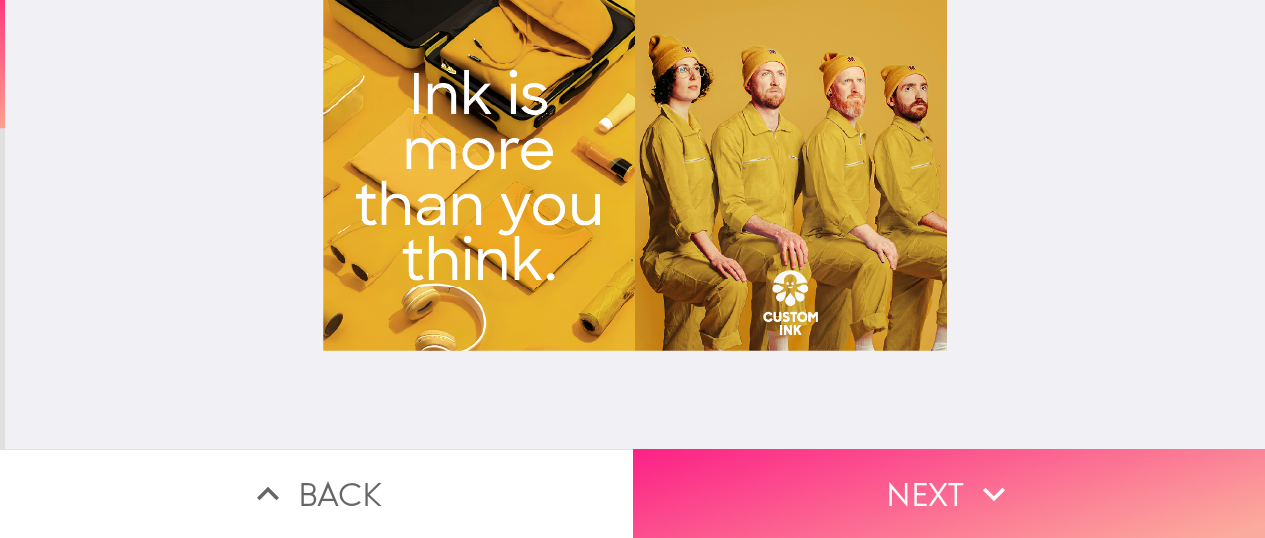 click on "Next" at bounding box center [949, 493] 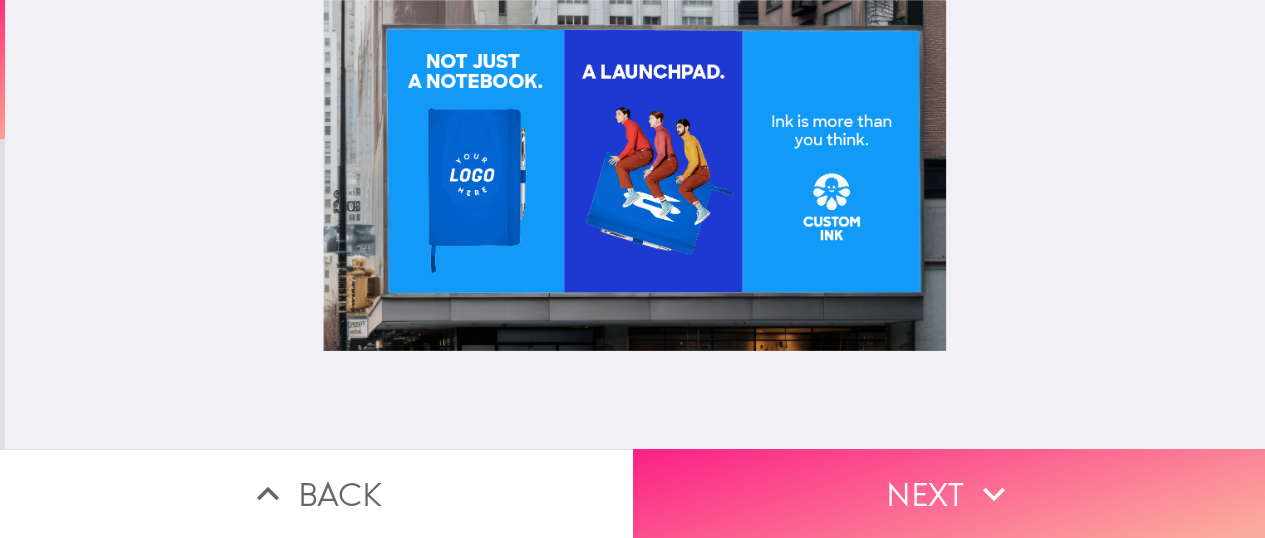 click on "Next" at bounding box center (949, 493) 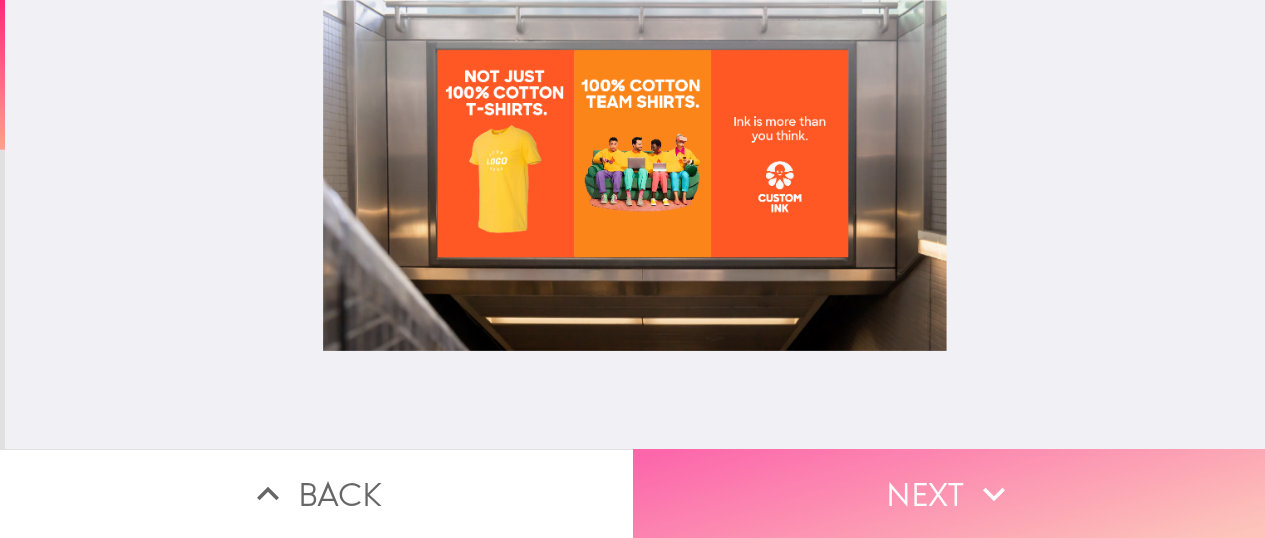 click on "Next" at bounding box center (949, 493) 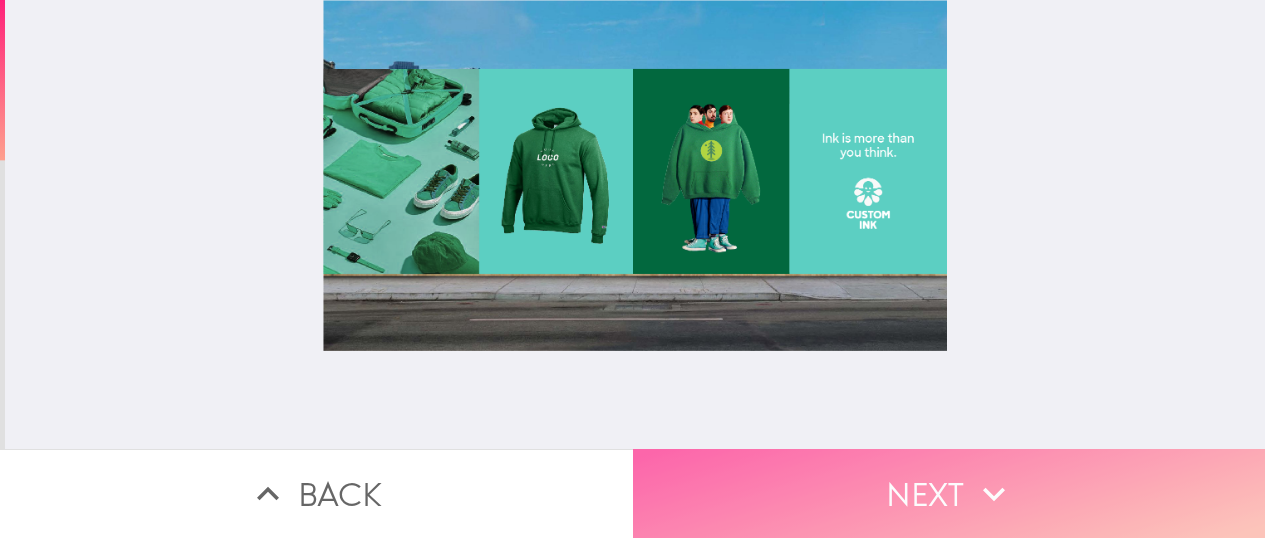 click on "Next" at bounding box center [949, 493] 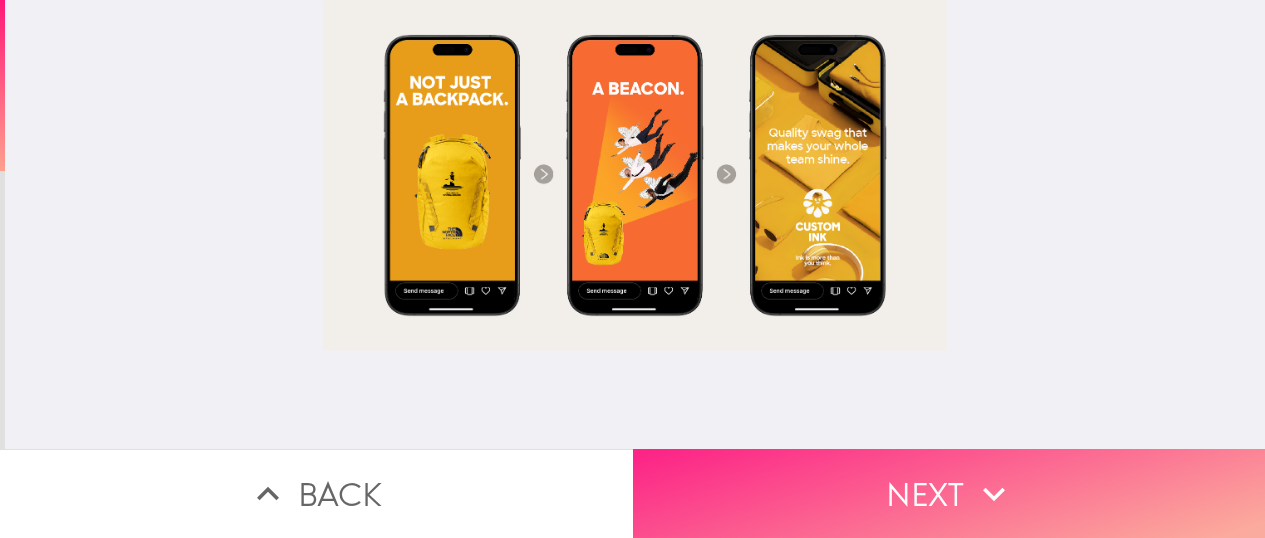 click 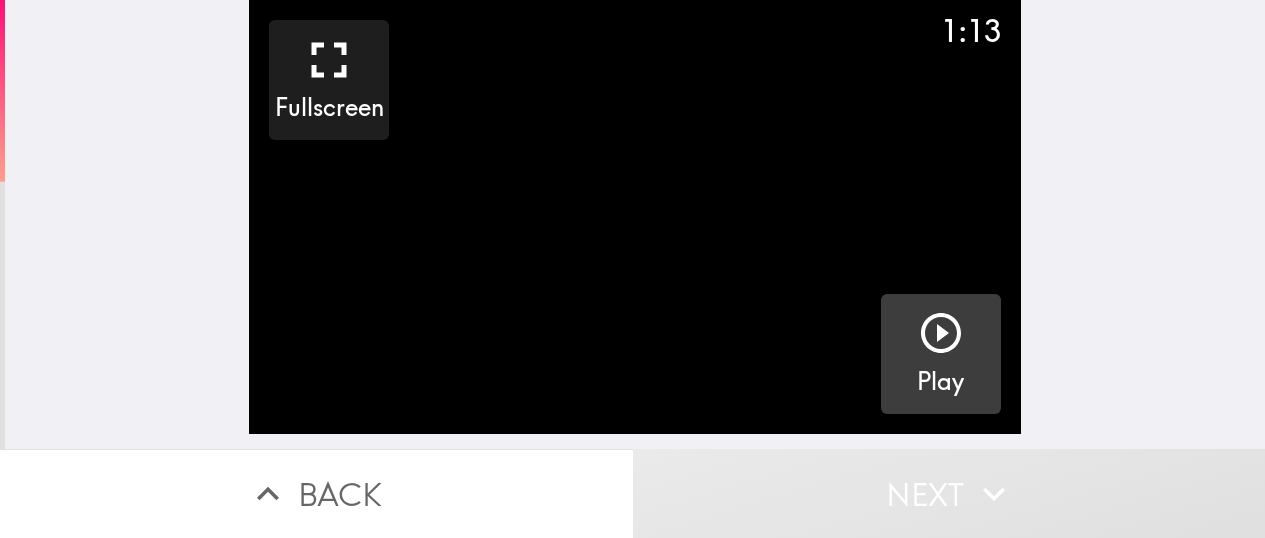 click on "Play" at bounding box center (941, 354) 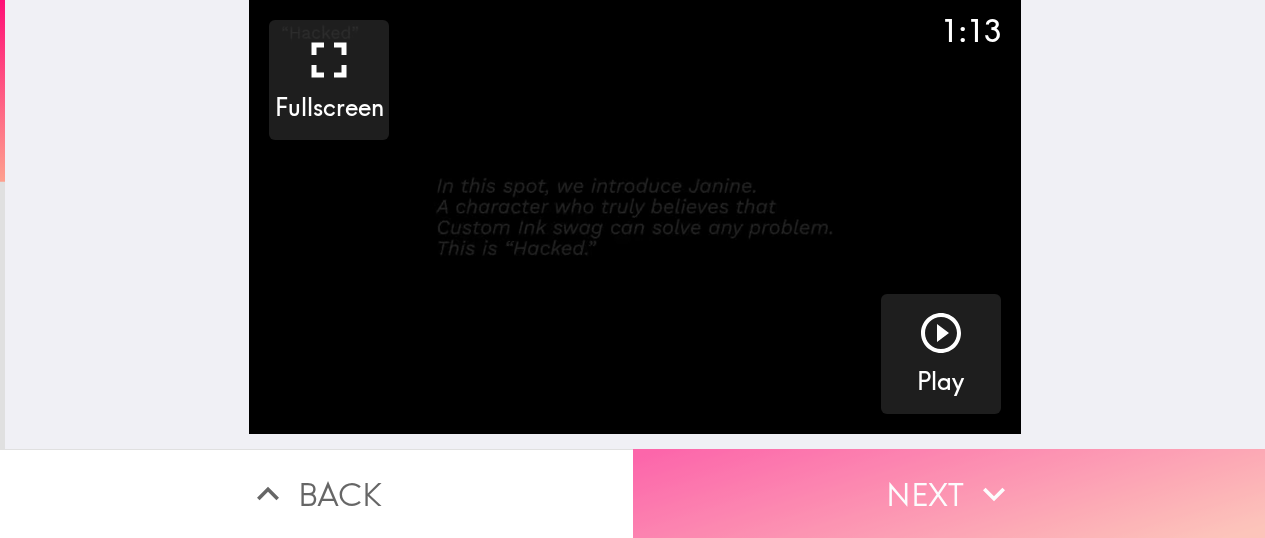 click on "Next" at bounding box center [949, 493] 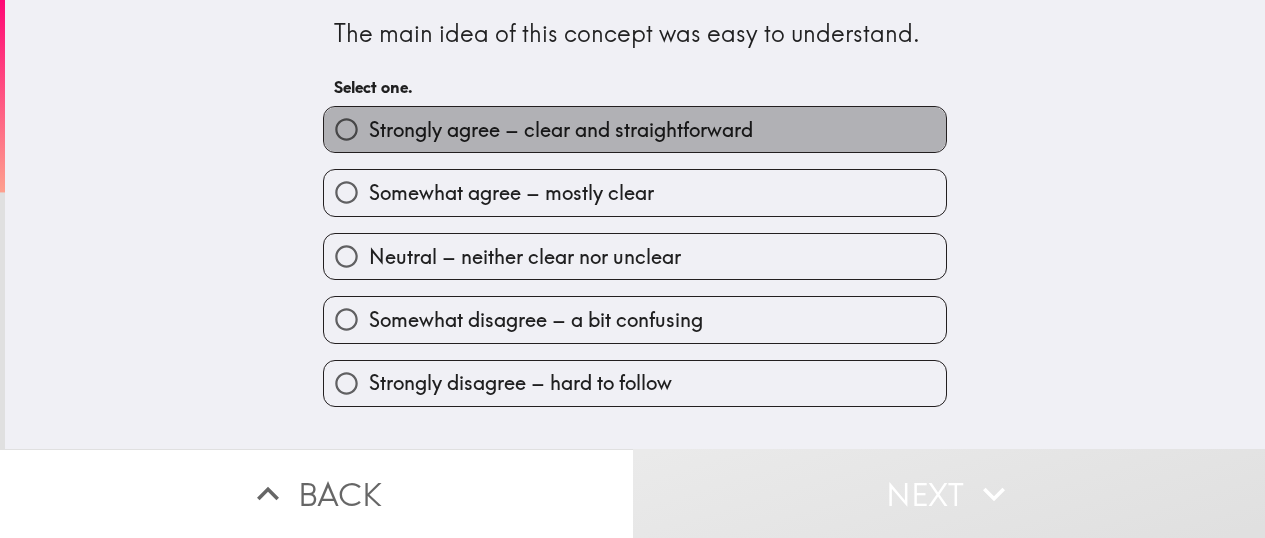 click on "Strongly agree – clear and straightforward" at bounding box center [561, 130] 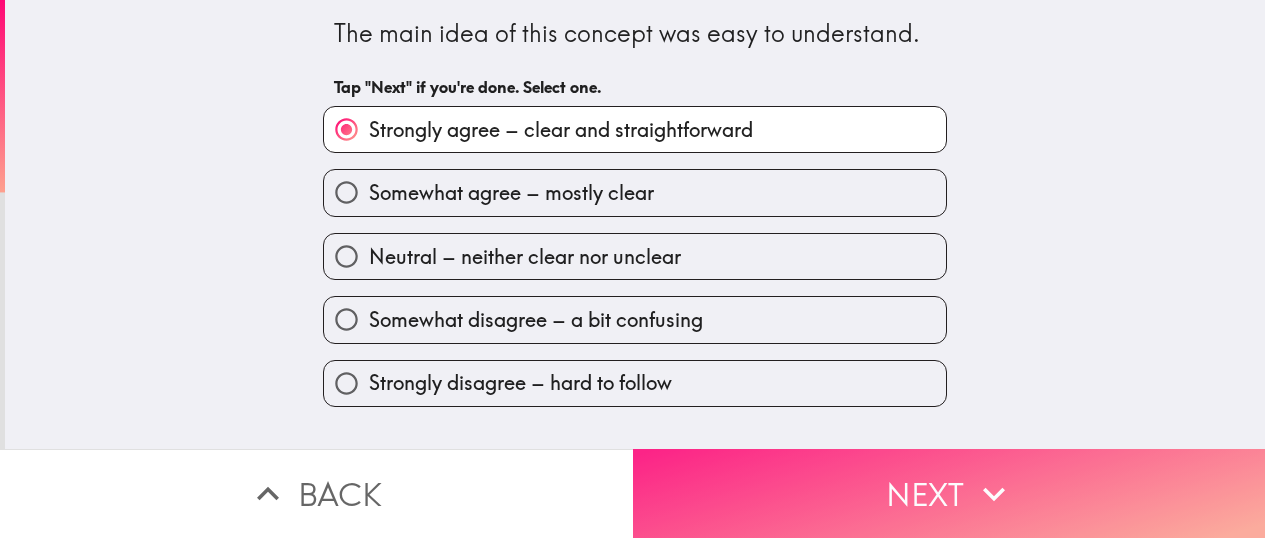 click on "Next" at bounding box center (949, 493) 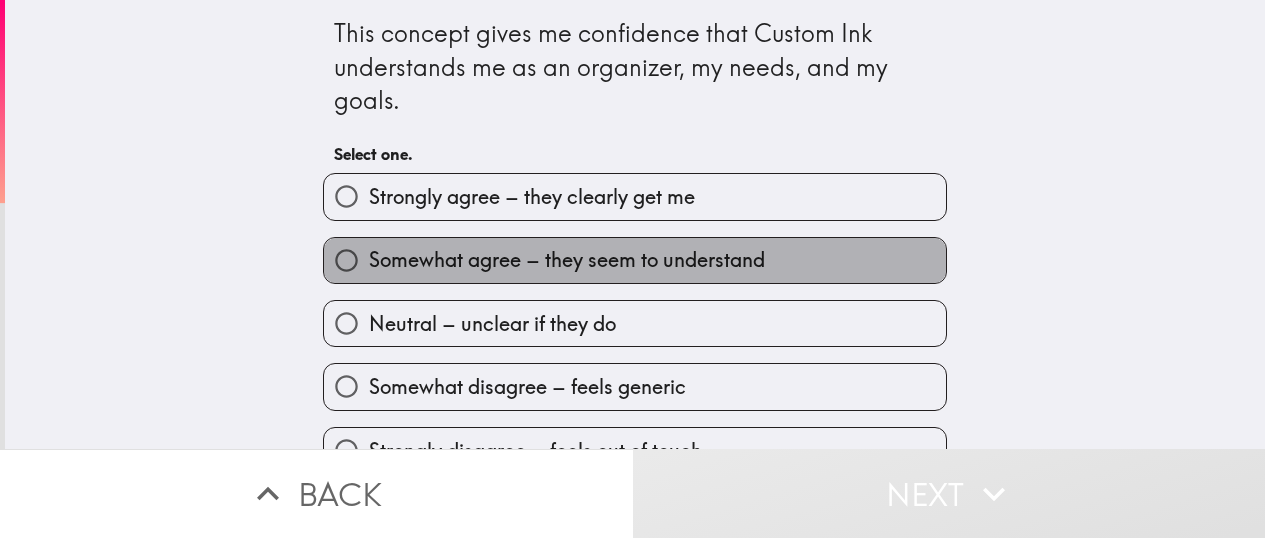 click on "Somewhat agree – they seem to understand" at bounding box center (567, 260) 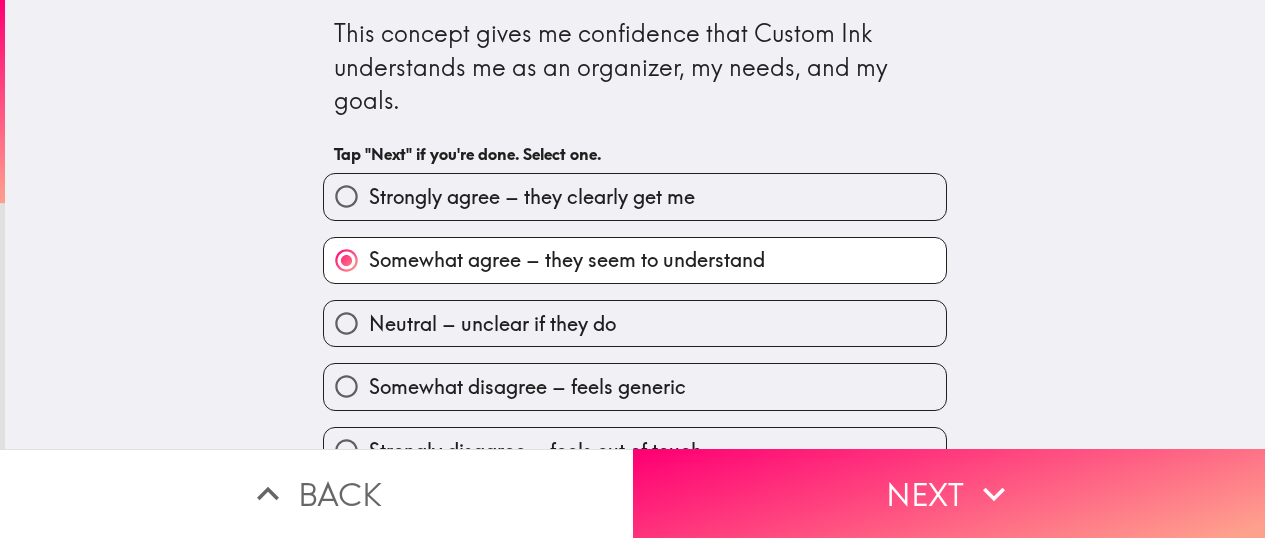 click on "Strongly agree – they clearly get me" at bounding box center [635, 196] 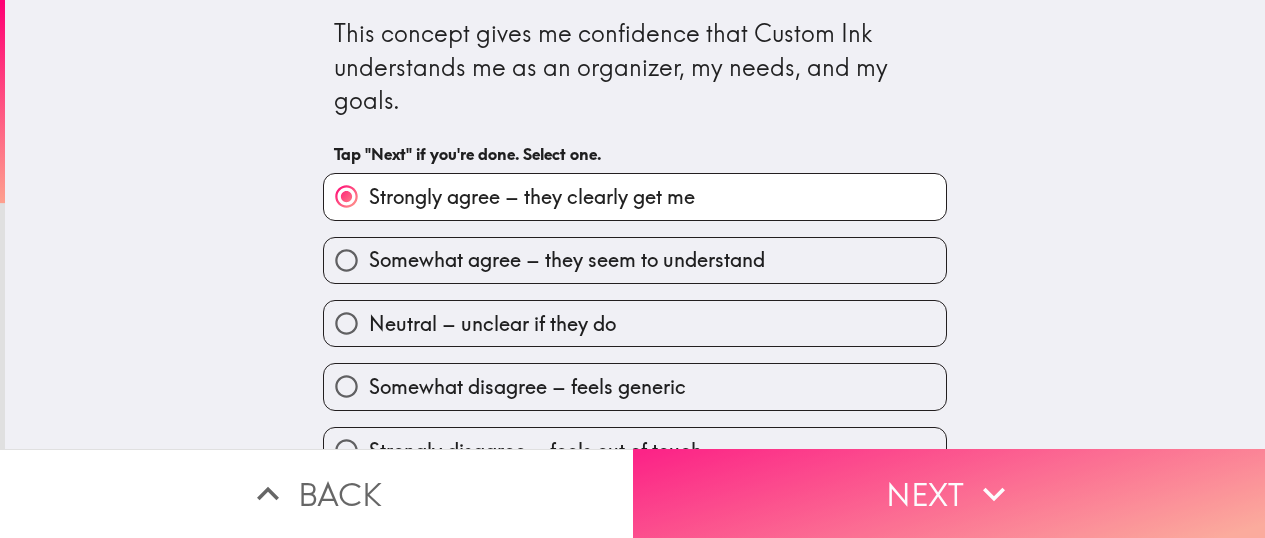 click 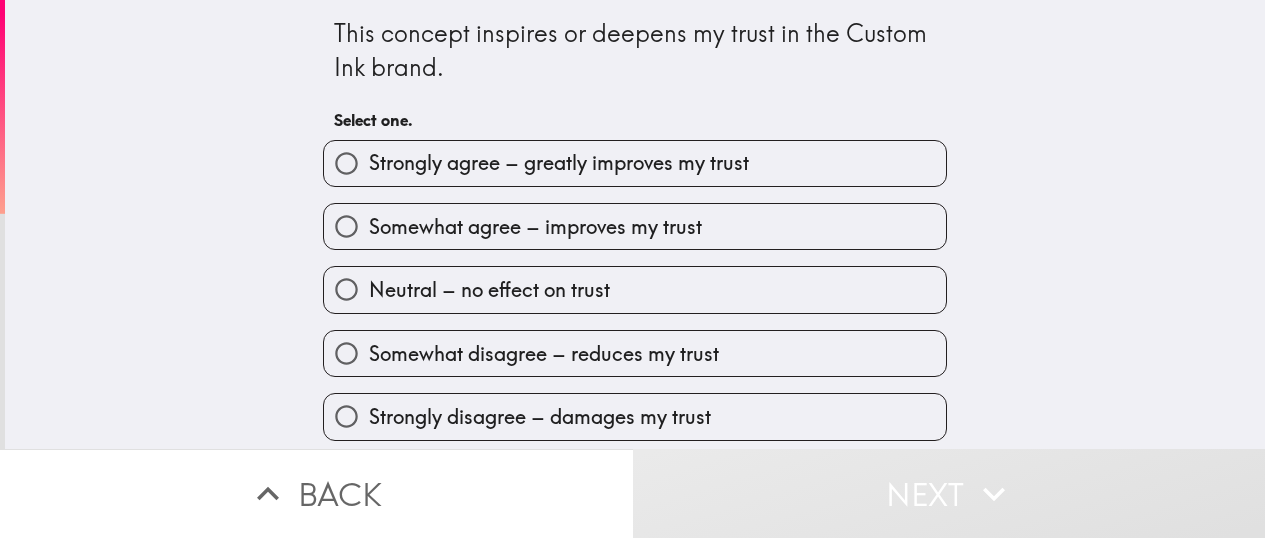 click on "Somewhat agree – improves my trust" at bounding box center [535, 227] 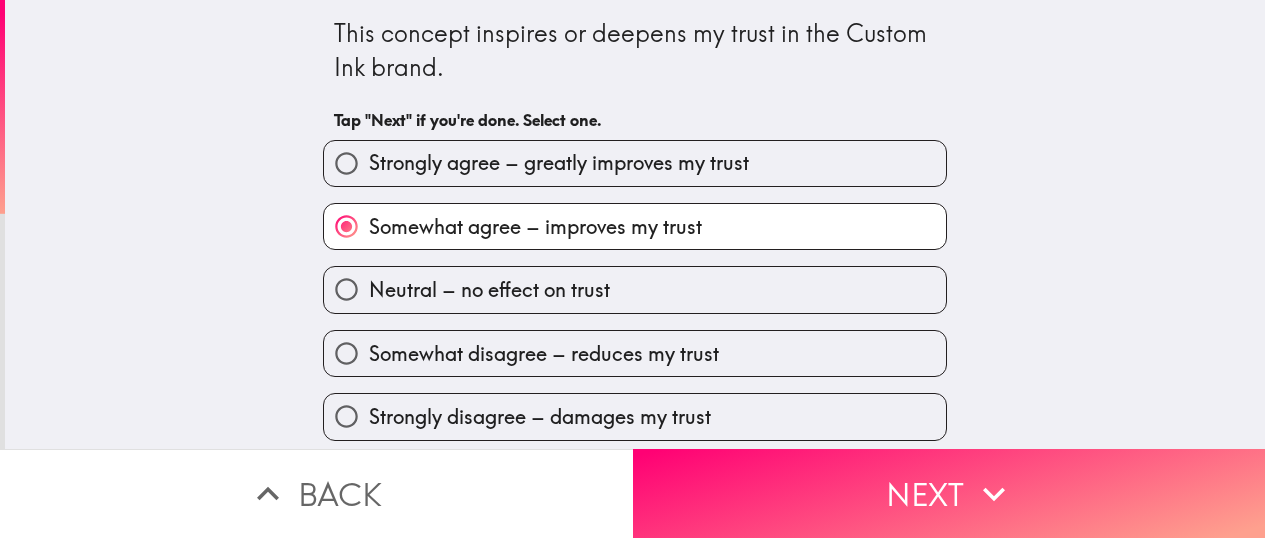 scroll, scrollTop: 7, scrollLeft: 0, axis: vertical 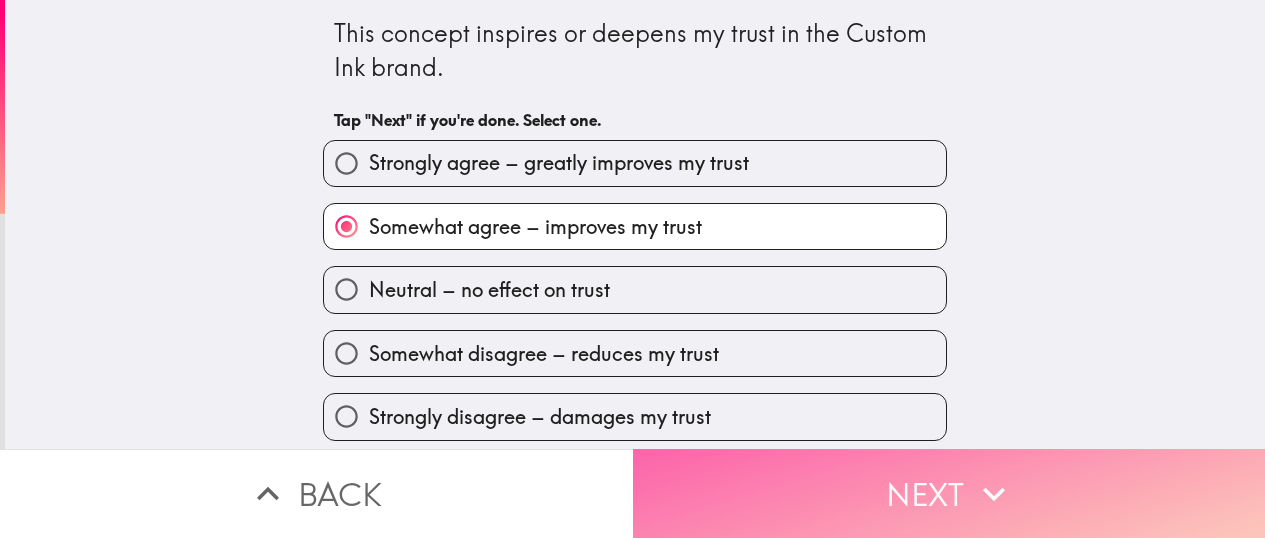 click on "Next" at bounding box center (949, 493) 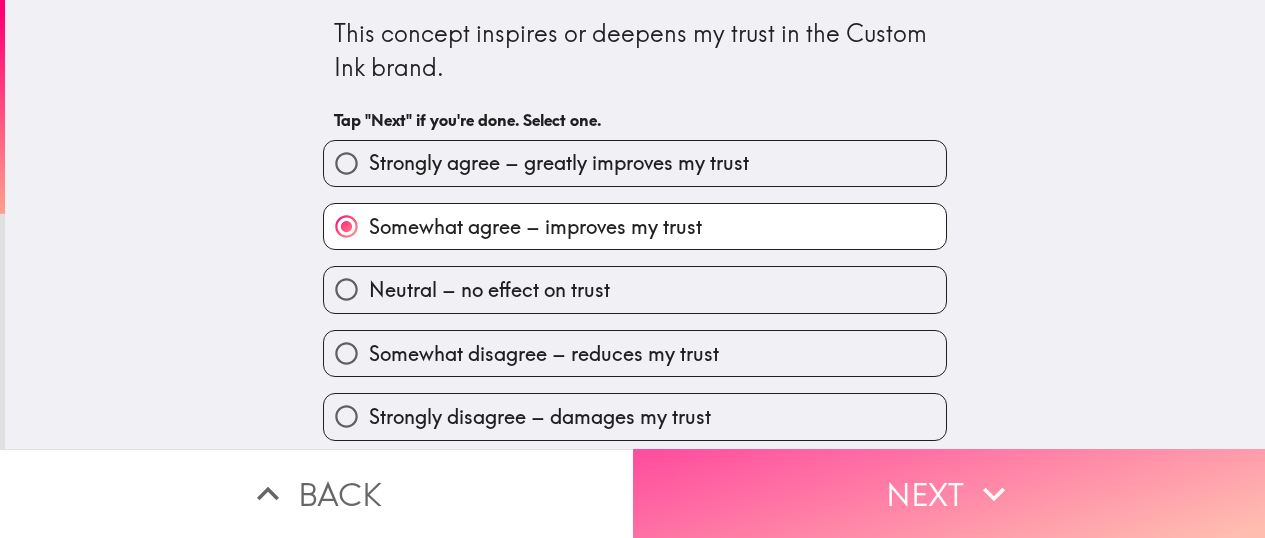 scroll, scrollTop: 0, scrollLeft: 0, axis: both 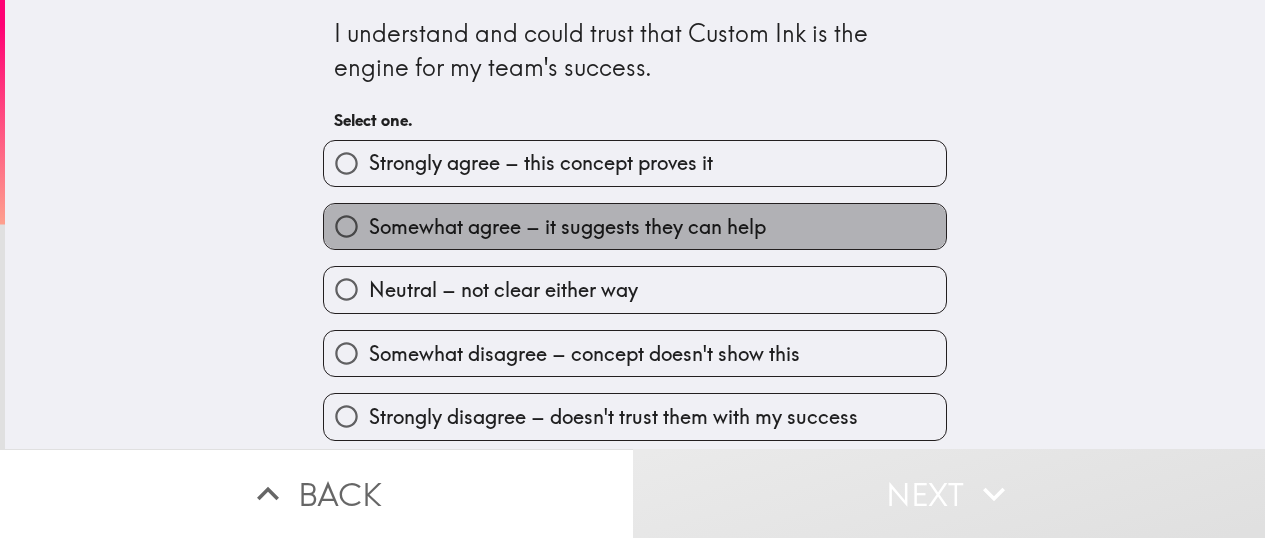 click on "Somewhat agree – it suggests they can help" at bounding box center [635, 226] 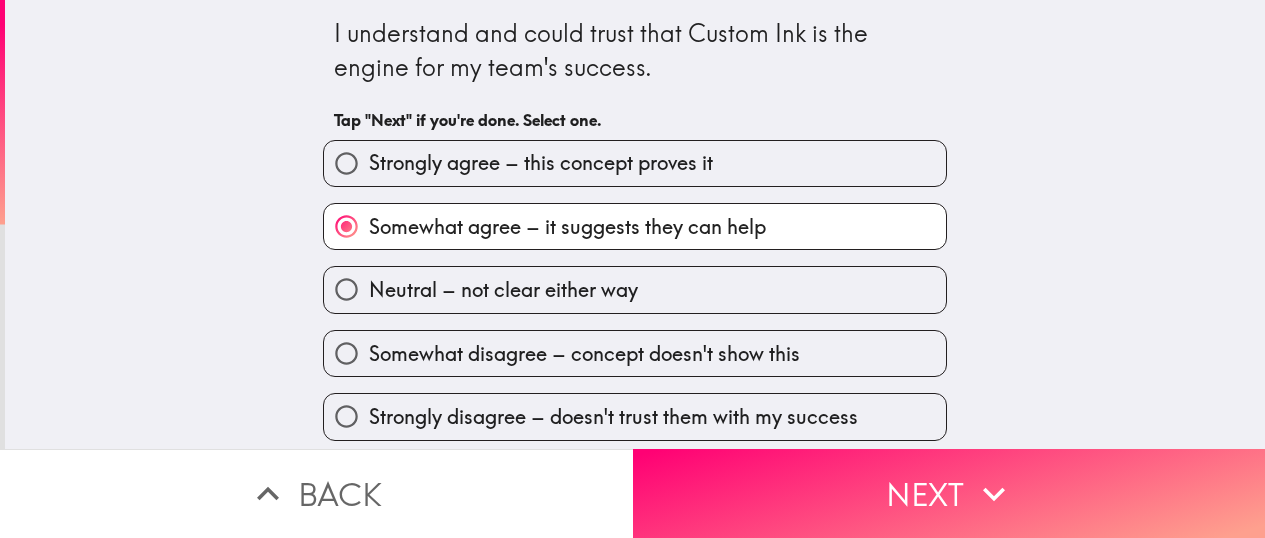 scroll, scrollTop: 7, scrollLeft: 0, axis: vertical 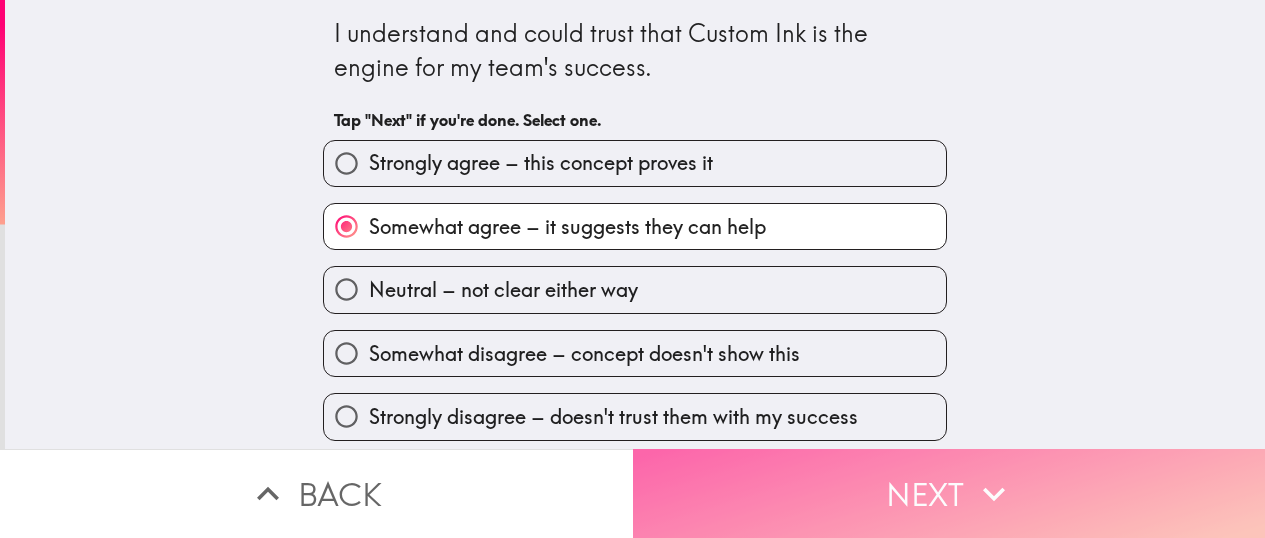 click on "Next" at bounding box center (949, 493) 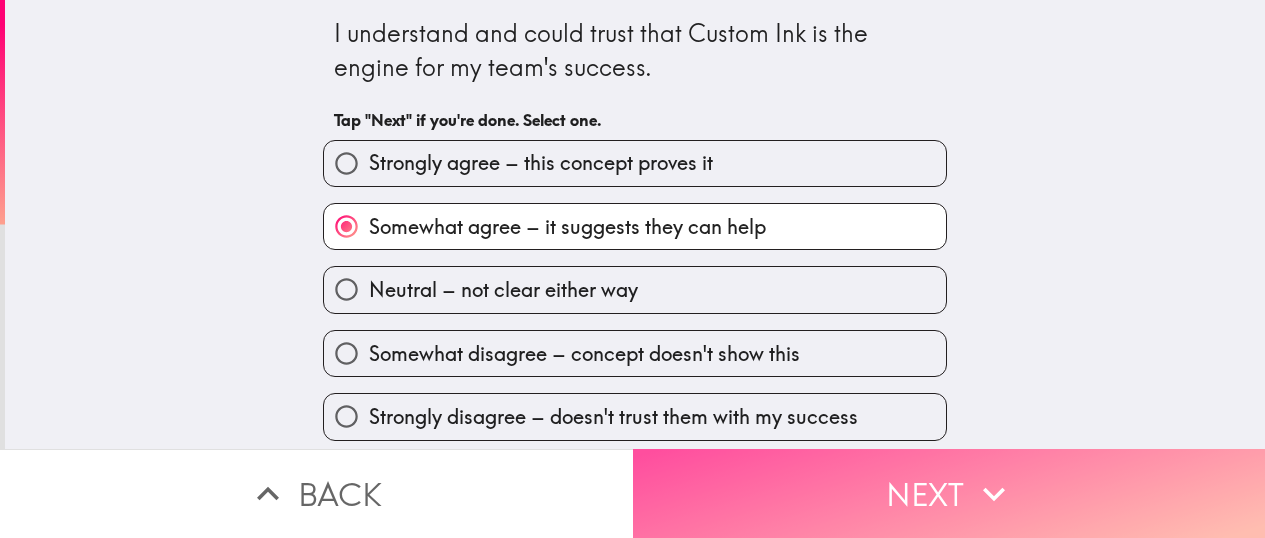 scroll, scrollTop: 0, scrollLeft: 0, axis: both 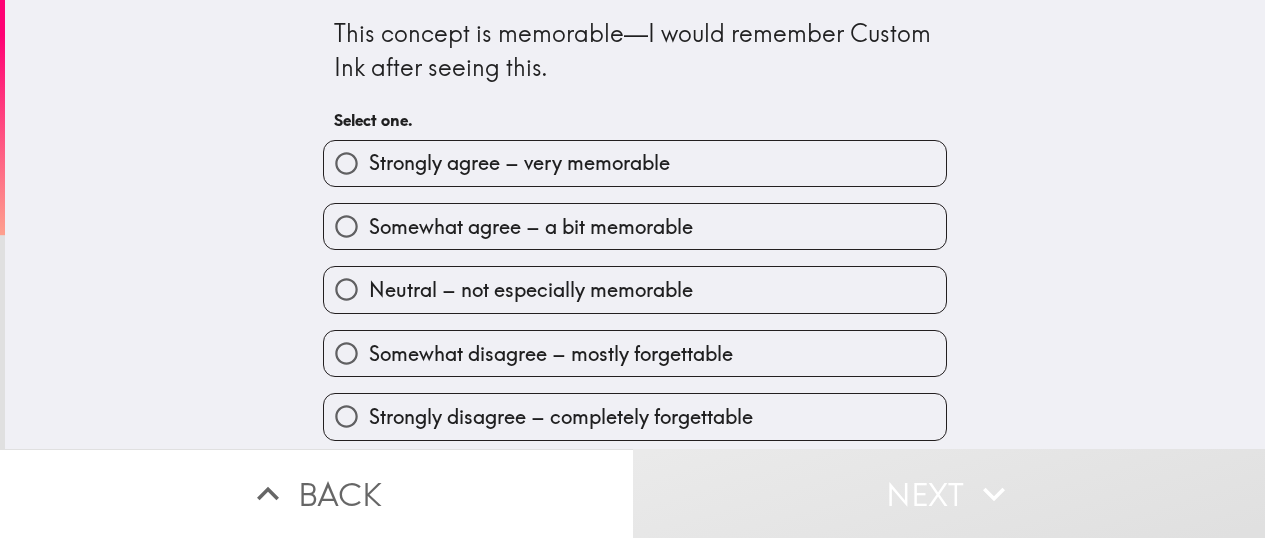 click on "Somewhat agree – a bit memorable" at bounding box center [531, 227] 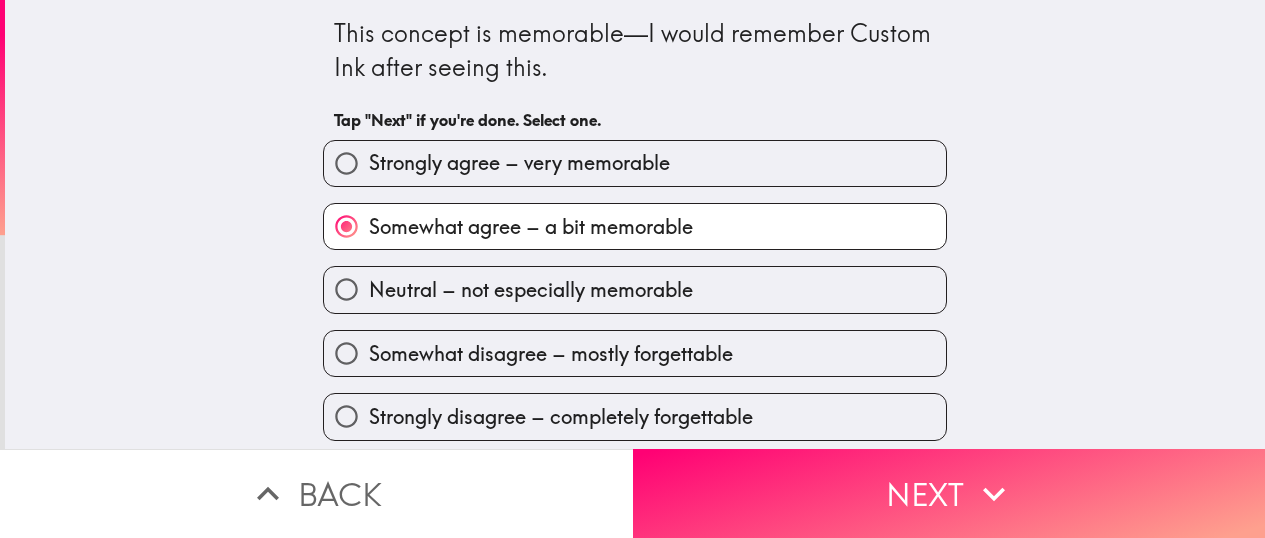 scroll, scrollTop: 7, scrollLeft: 0, axis: vertical 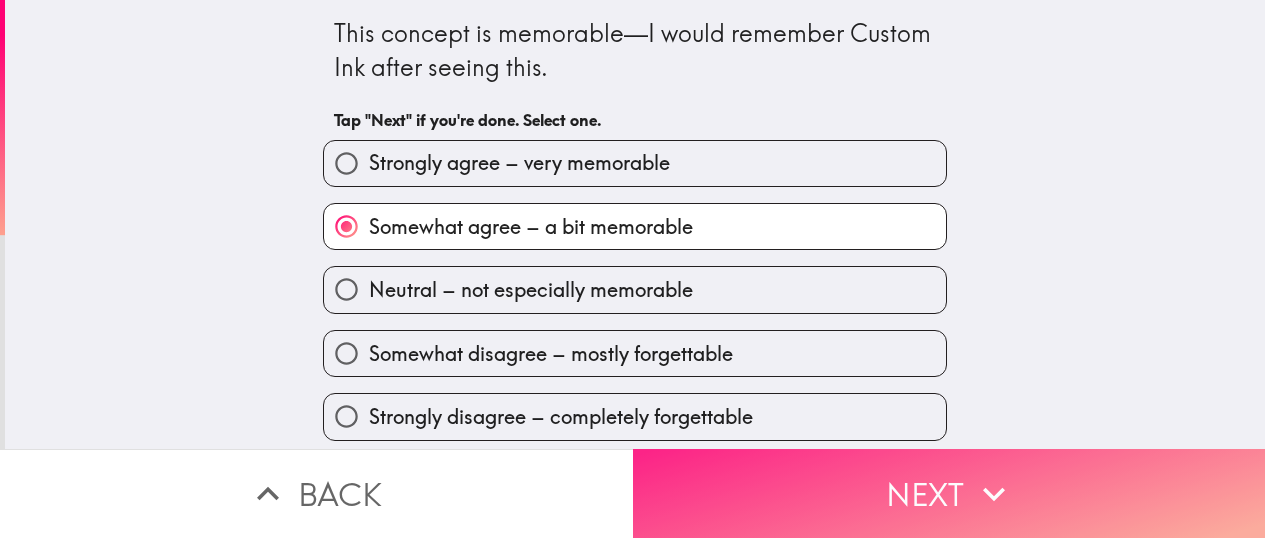 click on "Next" at bounding box center [949, 493] 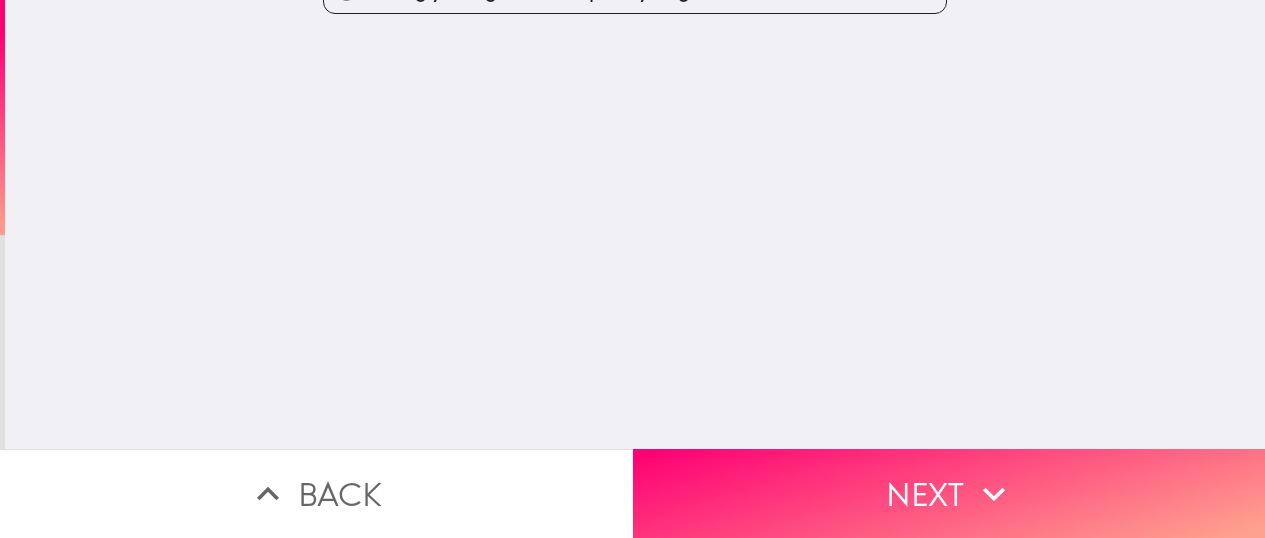scroll, scrollTop: 0, scrollLeft: 0, axis: both 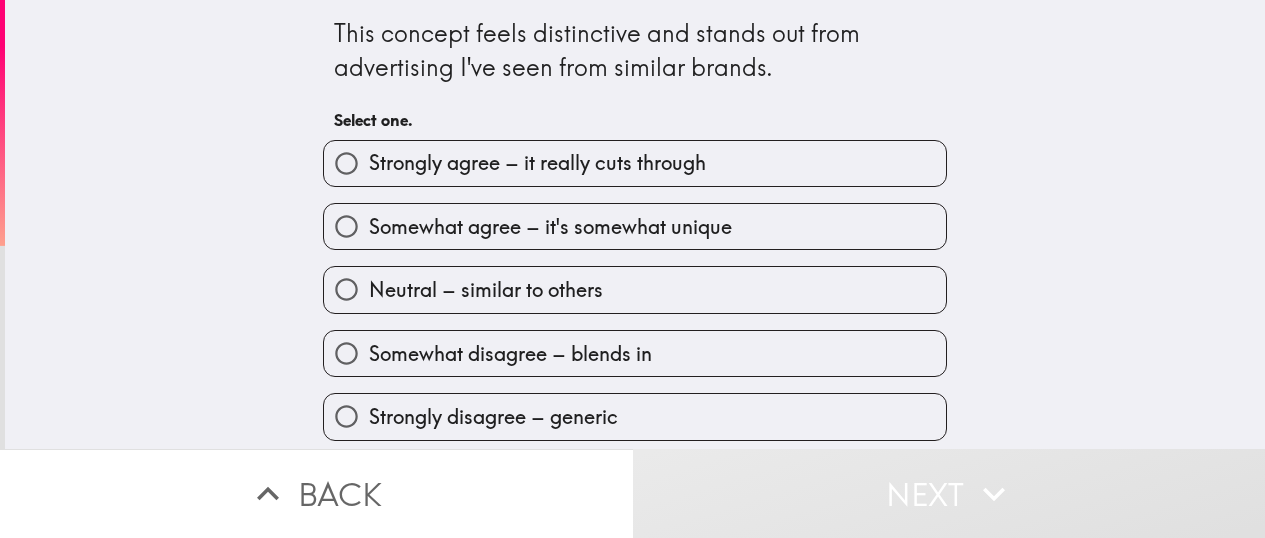 click on "Somewhat agree – it's somewhat unique" at bounding box center [550, 227] 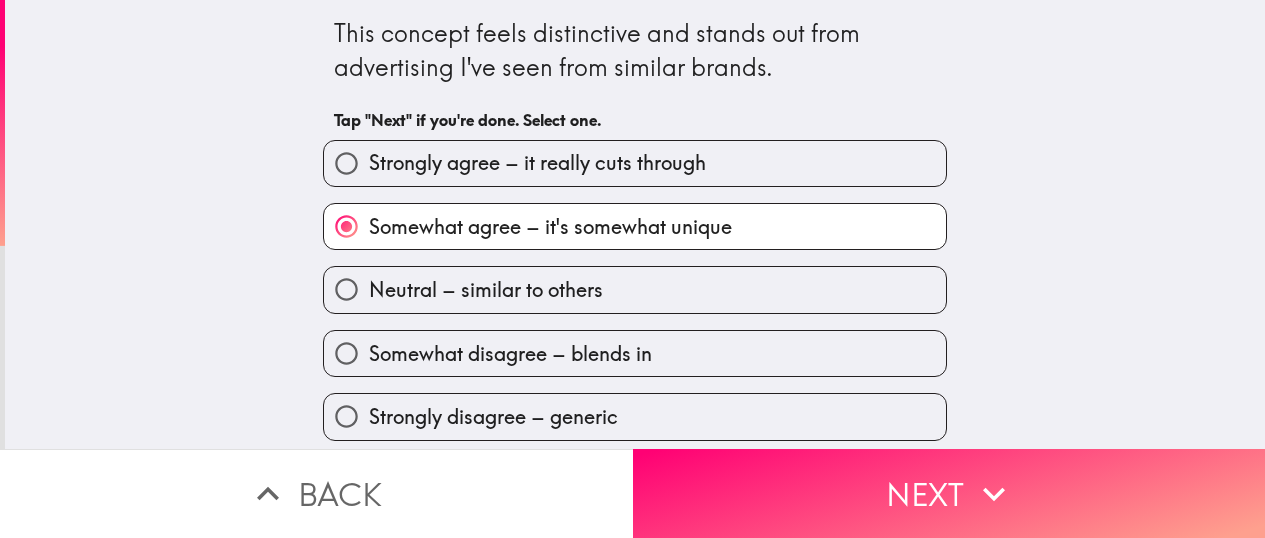 scroll, scrollTop: 7, scrollLeft: 0, axis: vertical 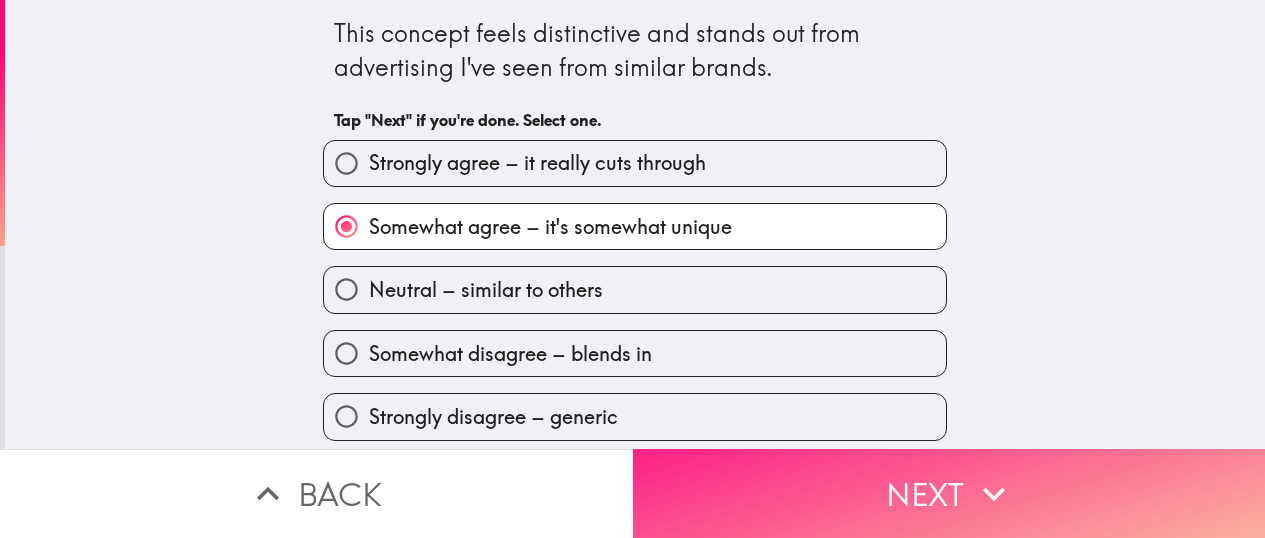 click on "Next" at bounding box center [949, 493] 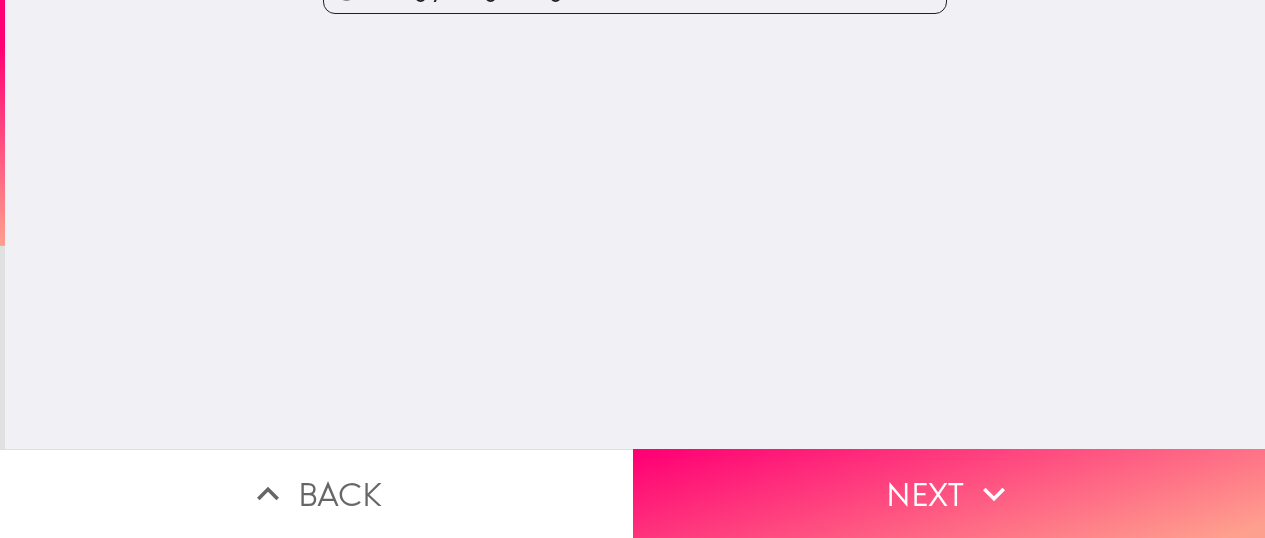 scroll, scrollTop: 0, scrollLeft: 0, axis: both 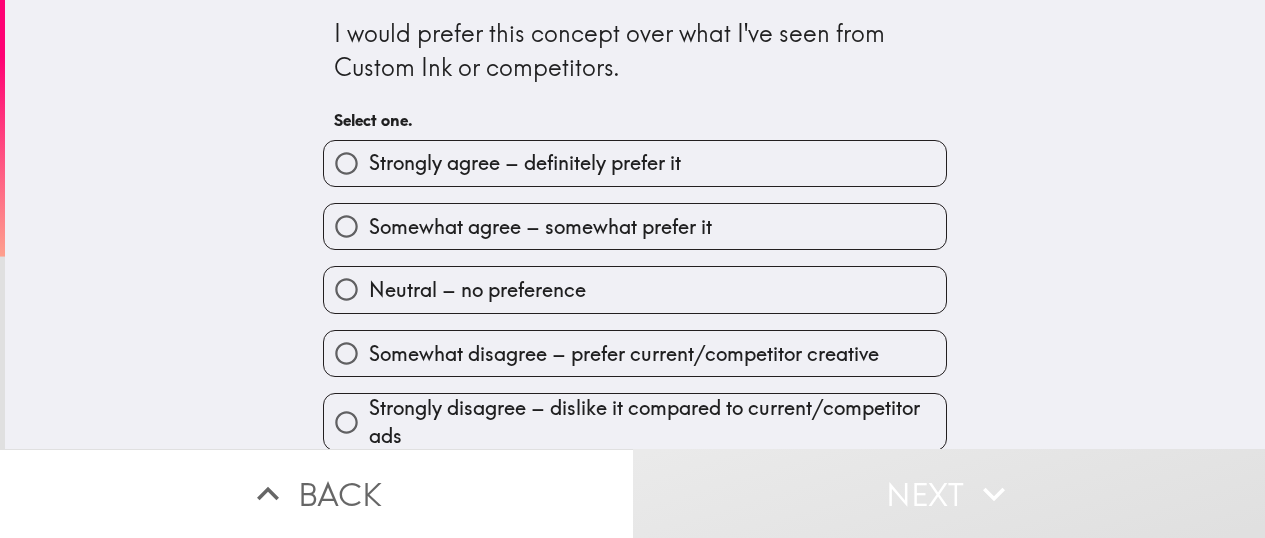 click on "Somewhat agree – somewhat prefer it" at bounding box center (540, 227) 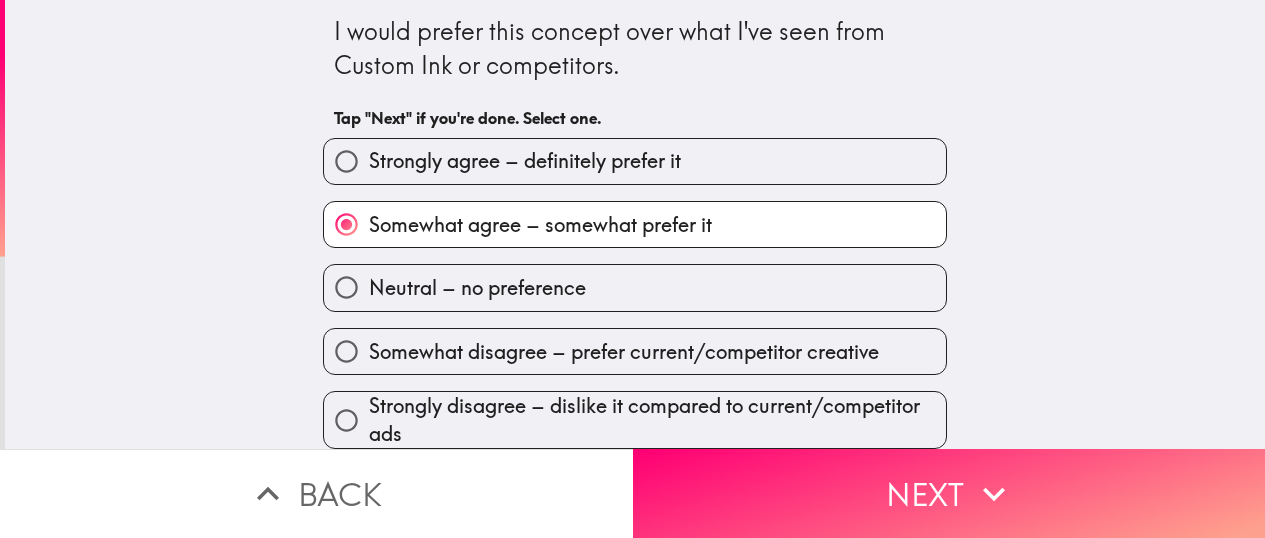 scroll, scrollTop: 17, scrollLeft: 0, axis: vertical 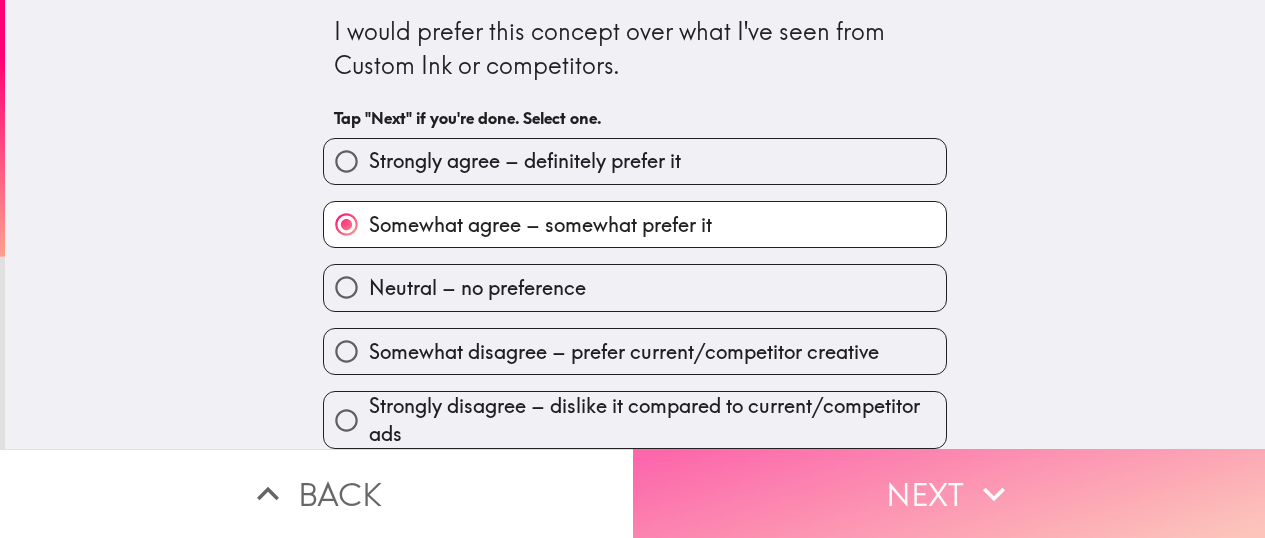 click on "Next" at bounding box center [949, 493] 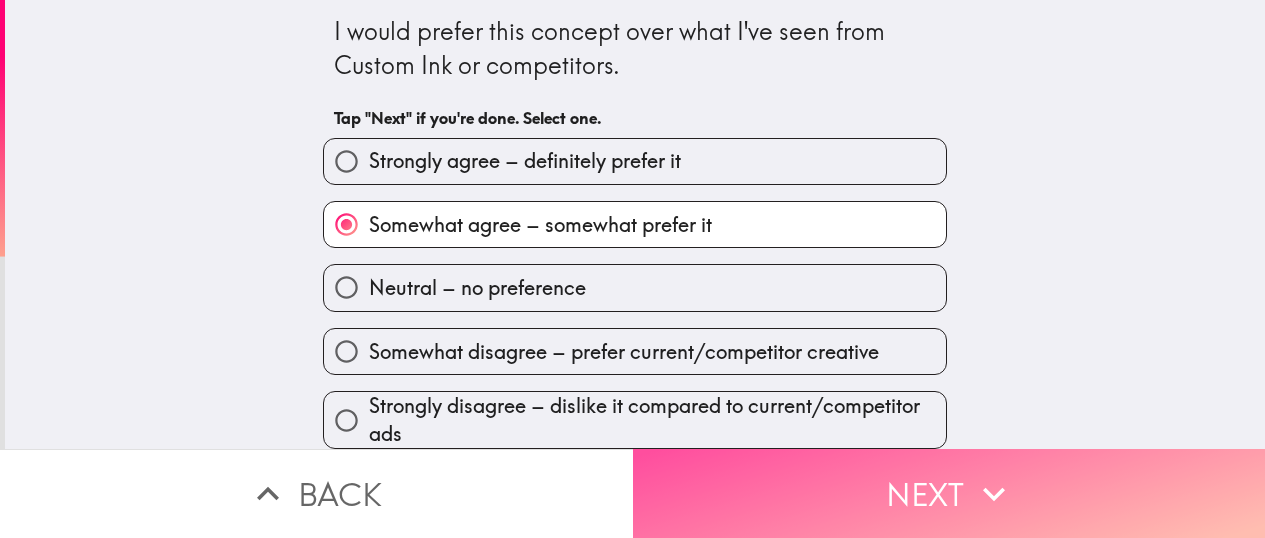 scroll, scrollTop: 0, scrollLeft: 0, axis: both 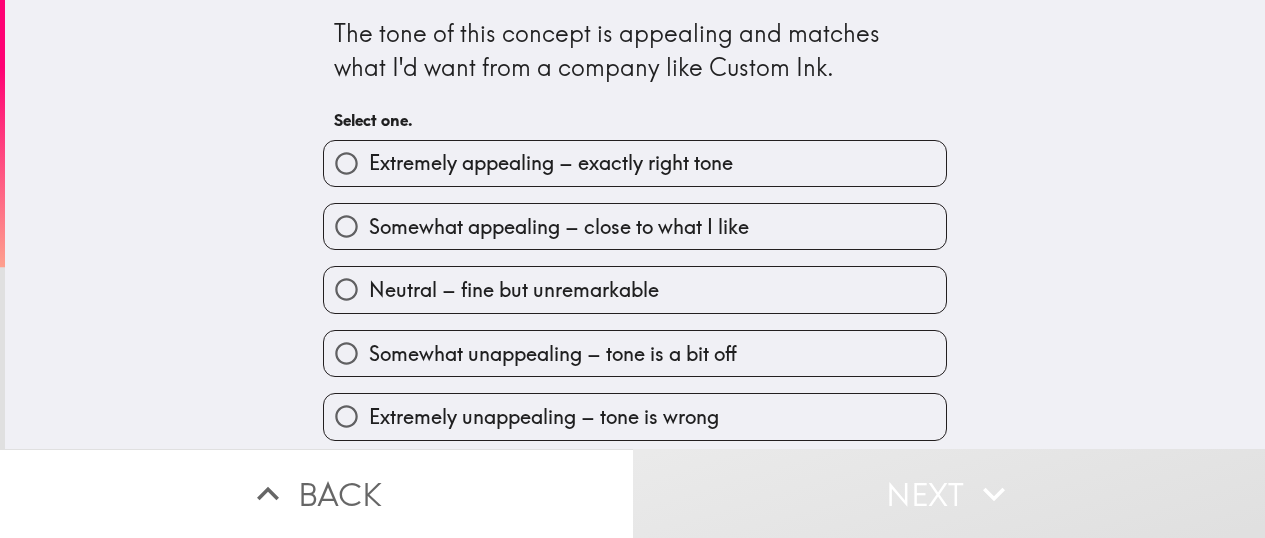 click on "Somewhat appealing – close to what I like" at bounding box center [559, 227] 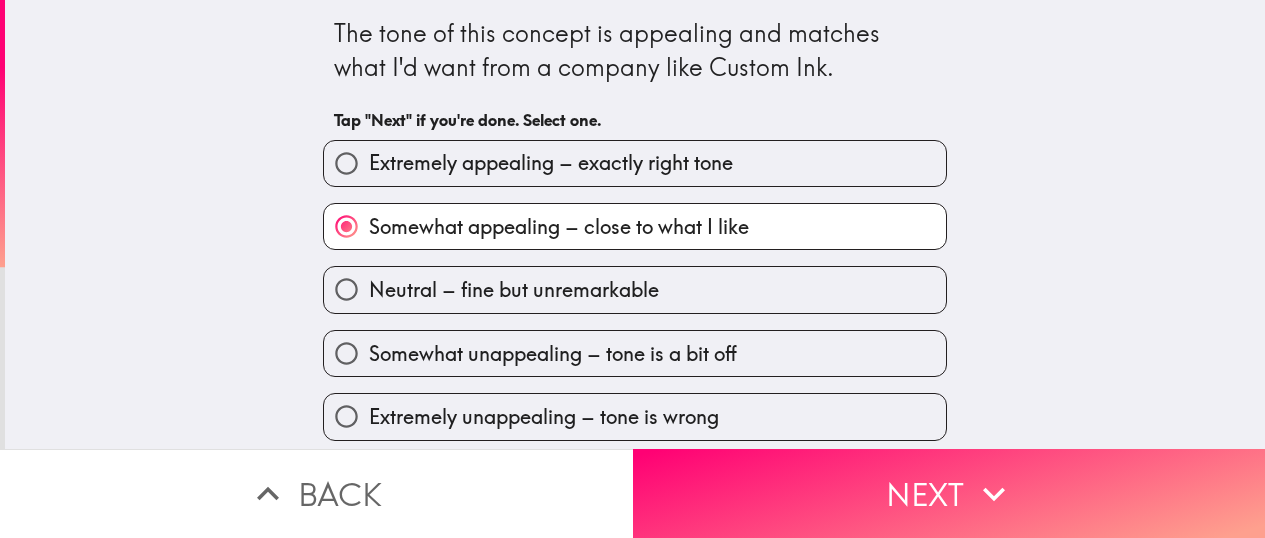 scroll, scrollTop: 7, scrollLeft: 0, axis: vertical 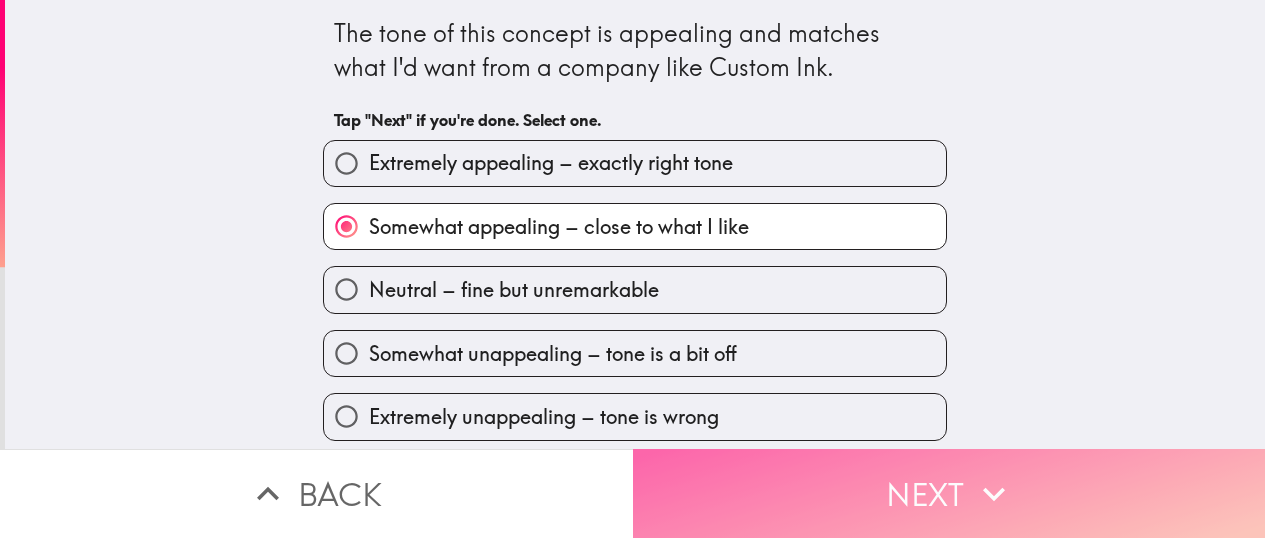 click on "Next" at bounding box center (949, 493) 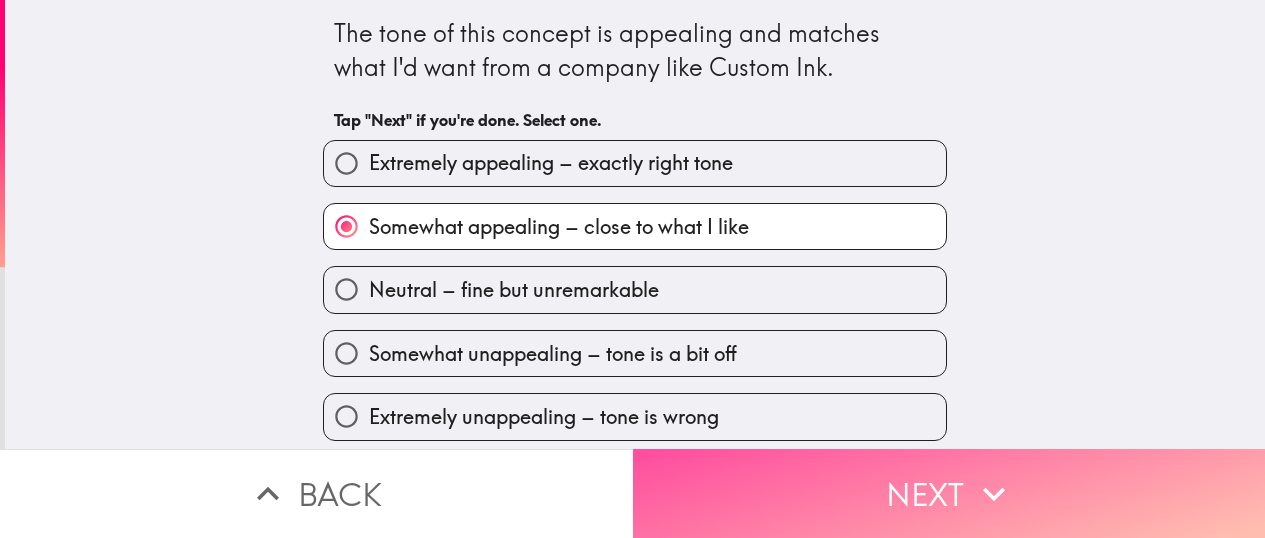 scroll, scrollTop: 0, scrollLeft: 0, axis: both 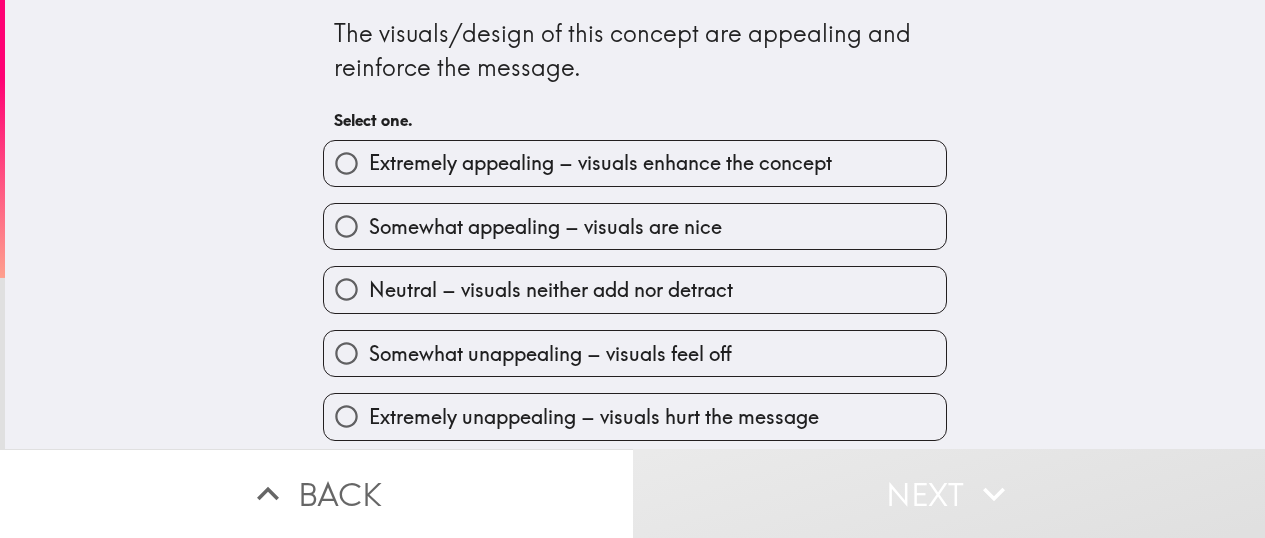 click on "Somewhat appealing – visuals are nice" at bounding box center [545, 227] 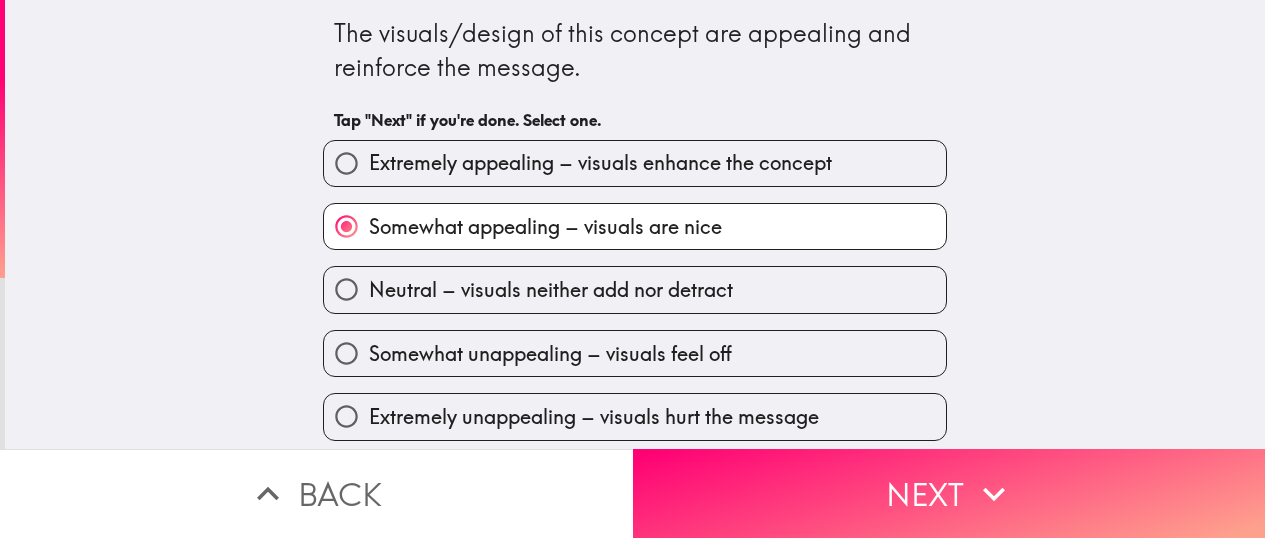 scroll, scrollTop: 7, scrollLeft: 0, axis: vertical 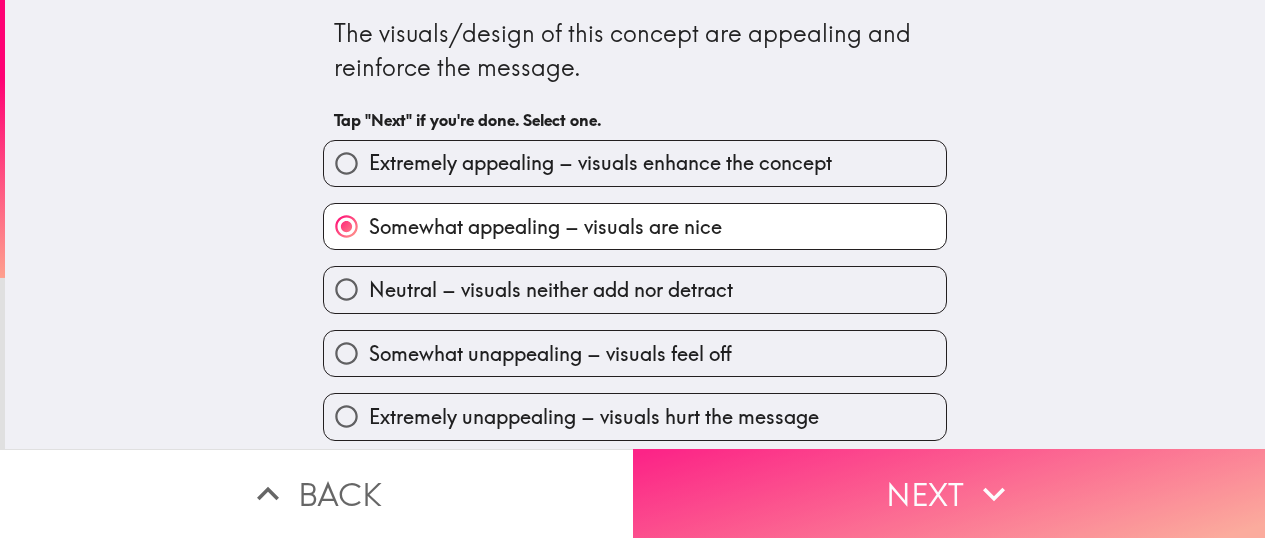 click on "Next" at bounding box center (949, 493) 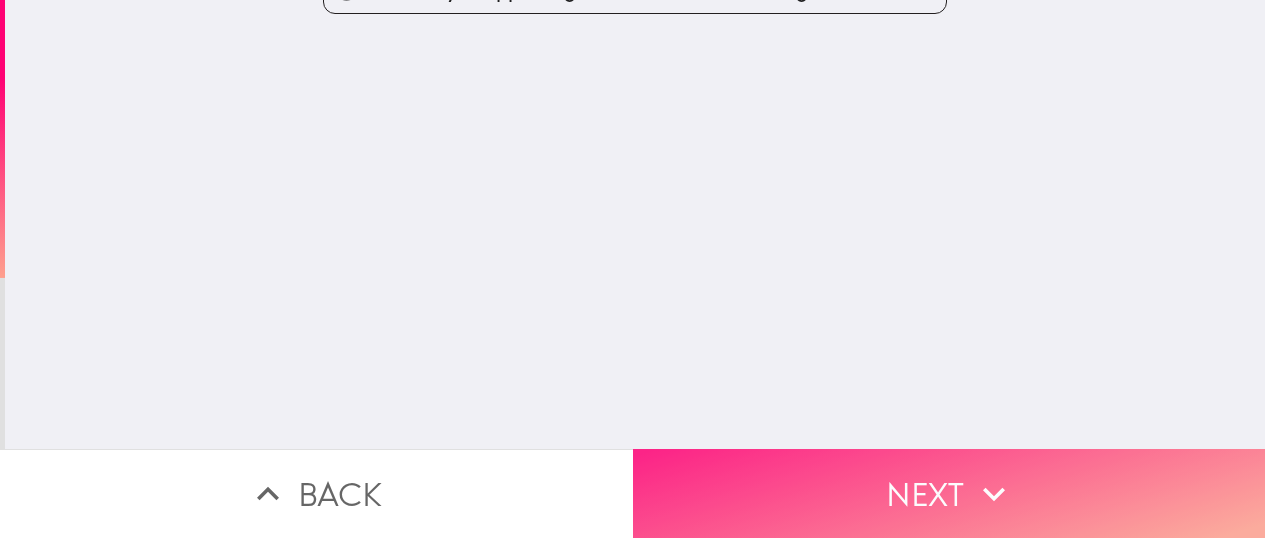 scroll, scrollTop: 0, scrollLeft: 0, axis: both 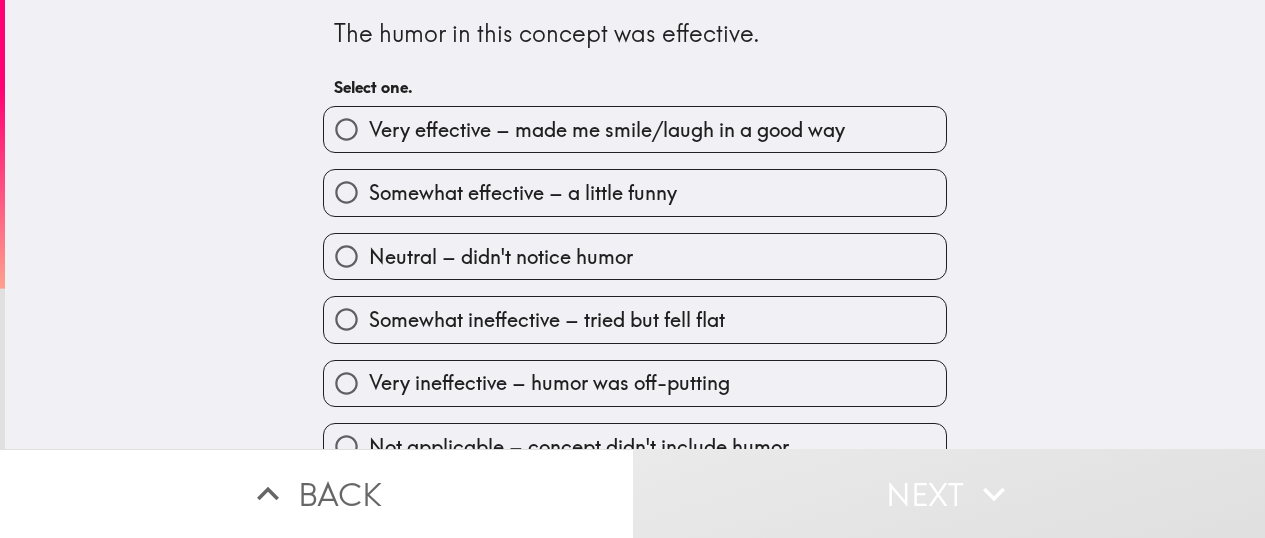 click on "Very effective – made me smile/laugh in a good way" at bounding box center (607, 130) 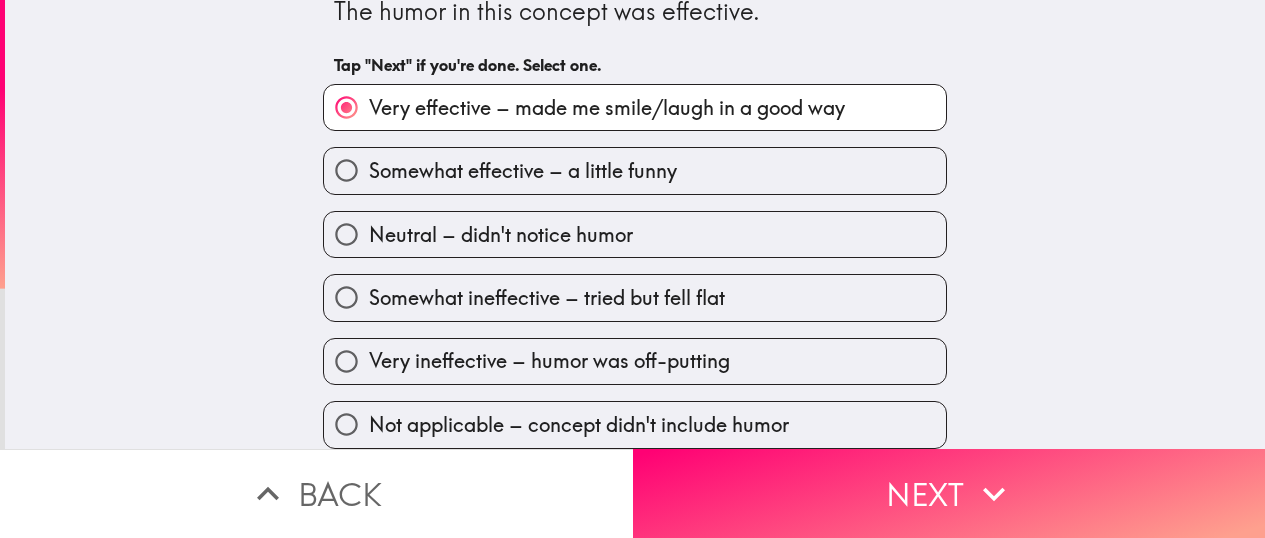 scroll, scrollTop: 37, scrollLeft: 0, axis: vertical 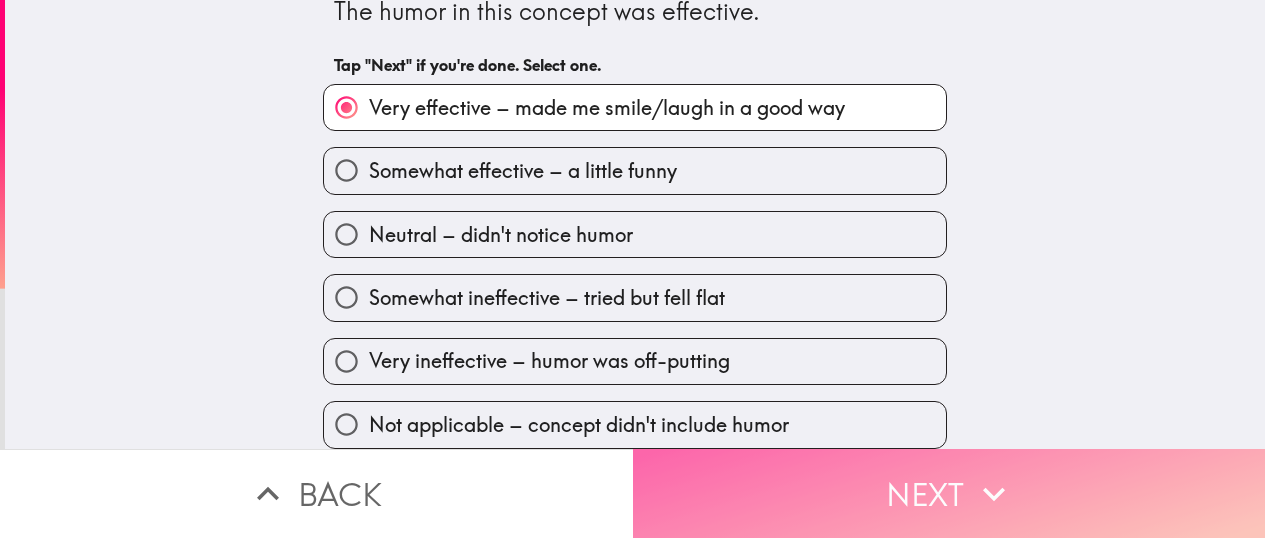 click on "Next" at bounding box center (949, 493) 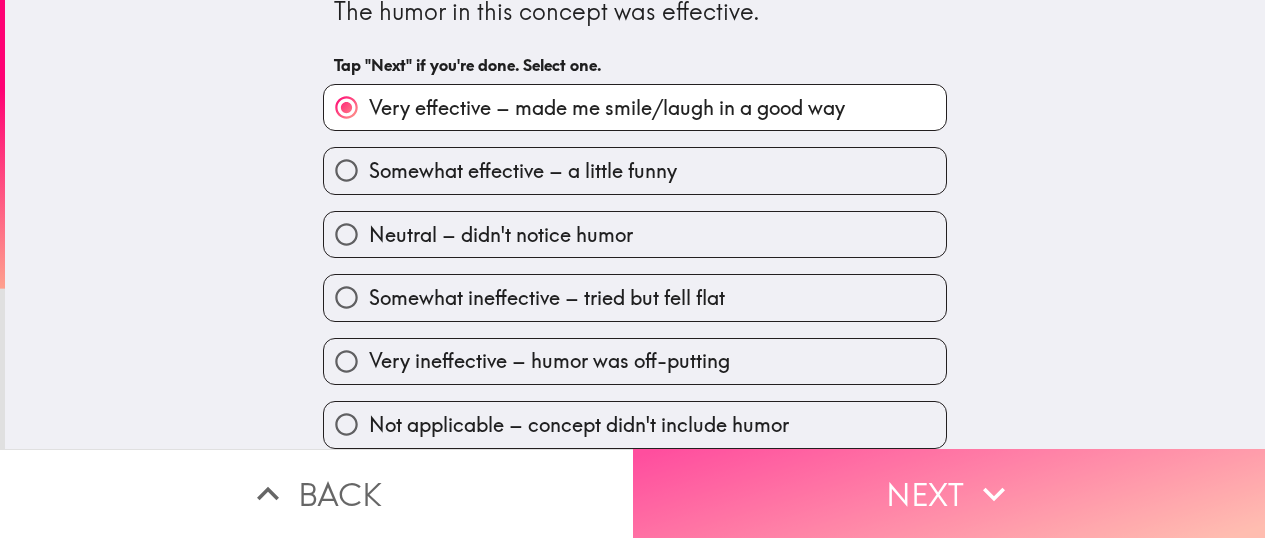 scroll, scrollTop: 0, scrollLeft: 0, axis: both 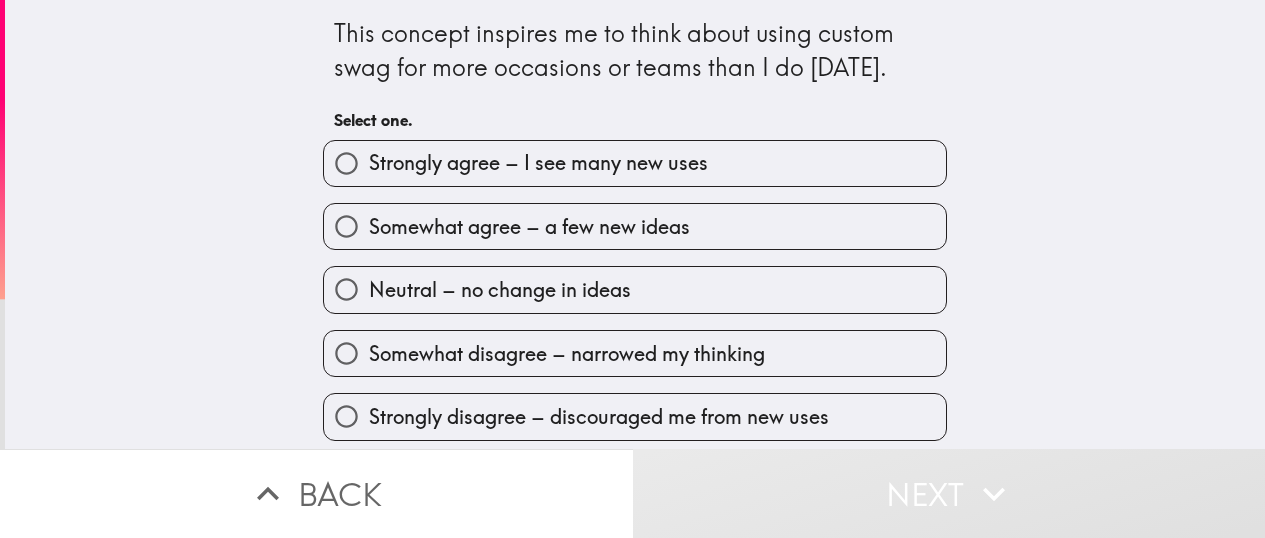 click on "Neutral – no change in ideas" at bounding box center (627, 281) 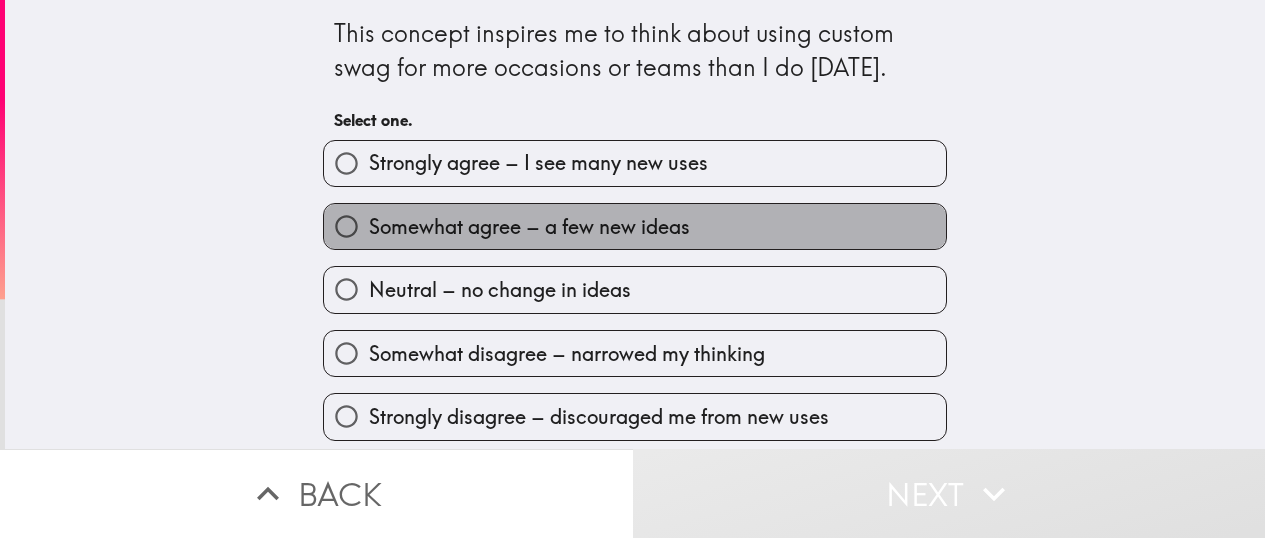 click on "Somewhat agree – a few new ideas" at bounding box center (529, 227) 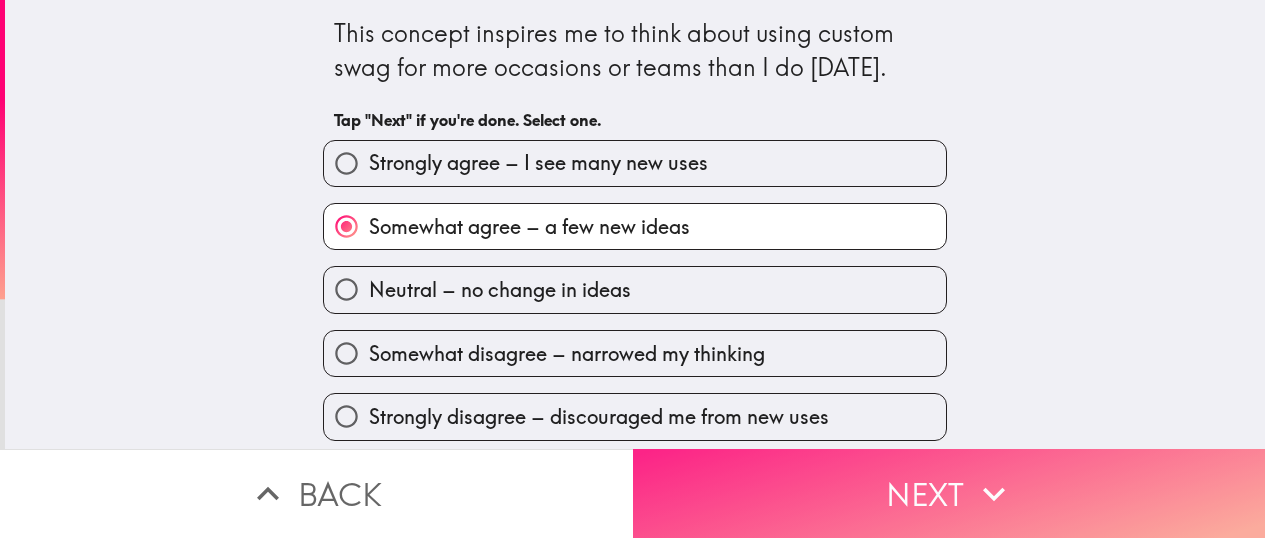 scroll, scrollTop: 7, scrollLeft: 0, axis: vertical 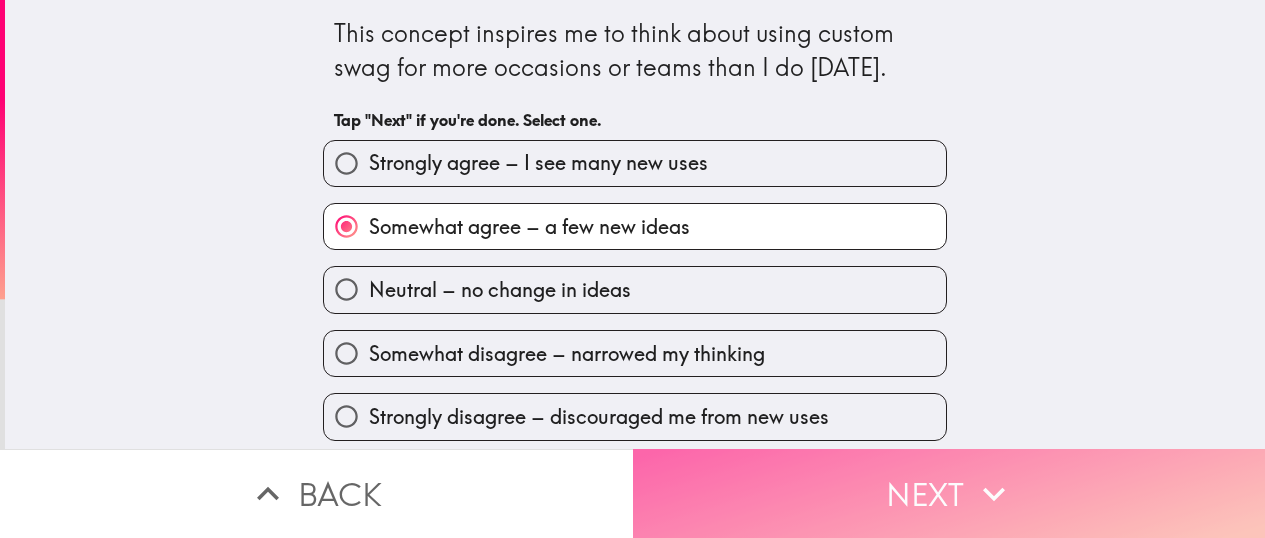 click on "Next" at bounding box center (949, 493) 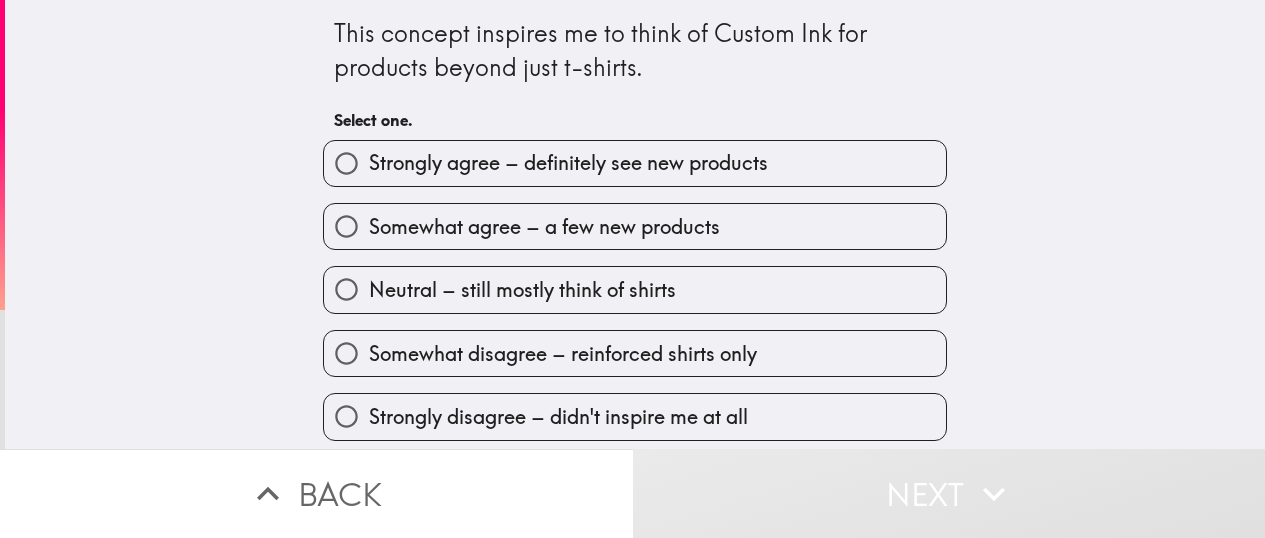 scroll, scrollTop: 0, scrollLeft: 0, axis: both 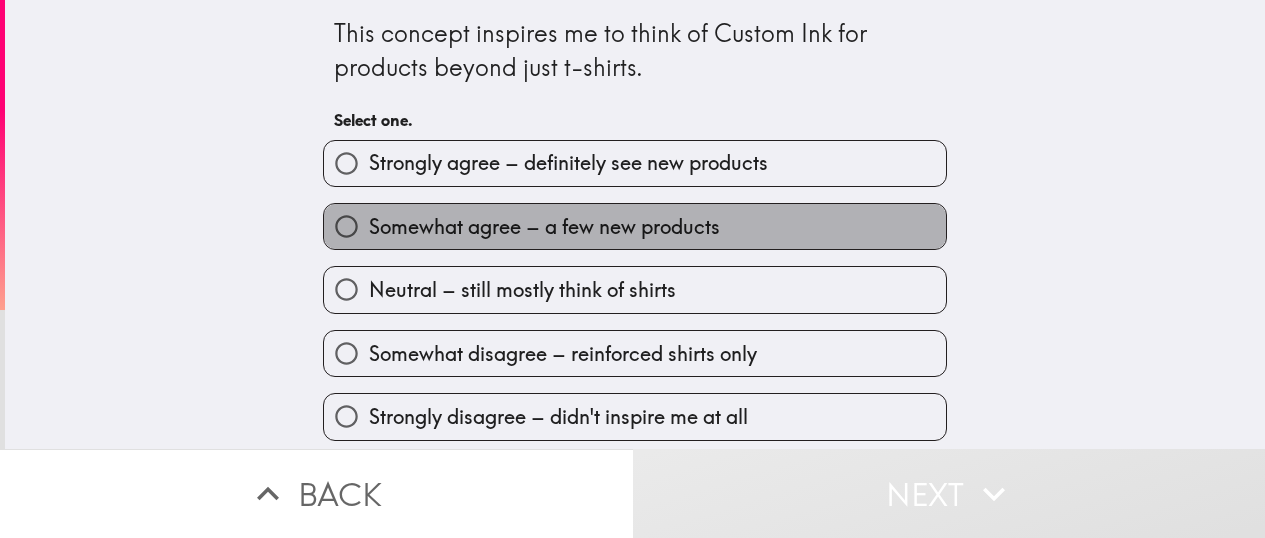 click on "Somewhat agree – a few new products" at bounding box center [544, 227] 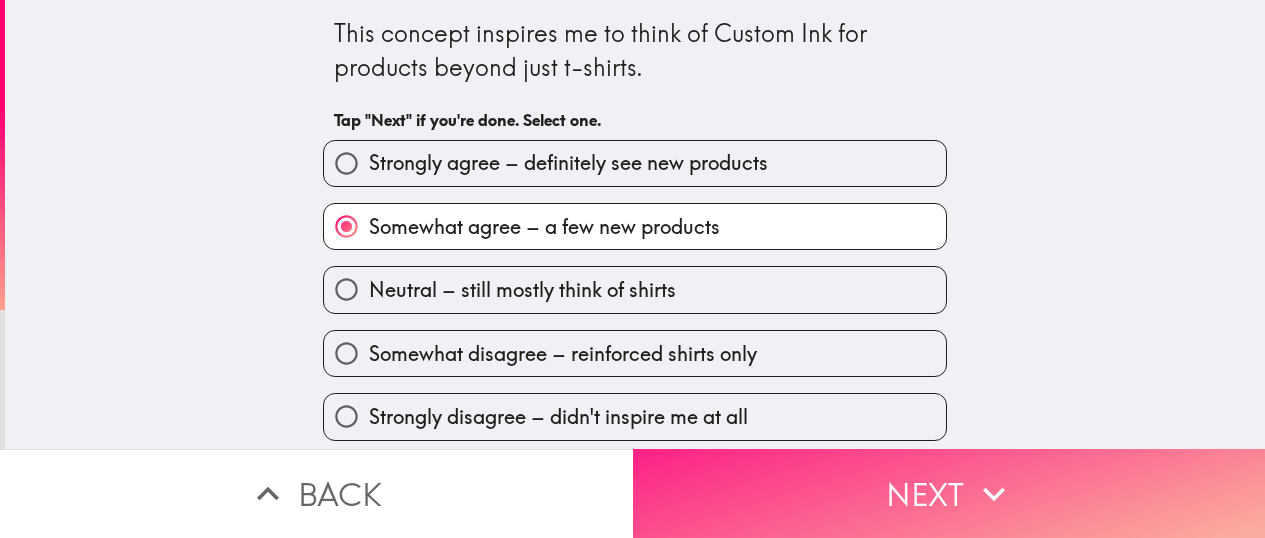 click on "Next" at bounding box center (949, 493) 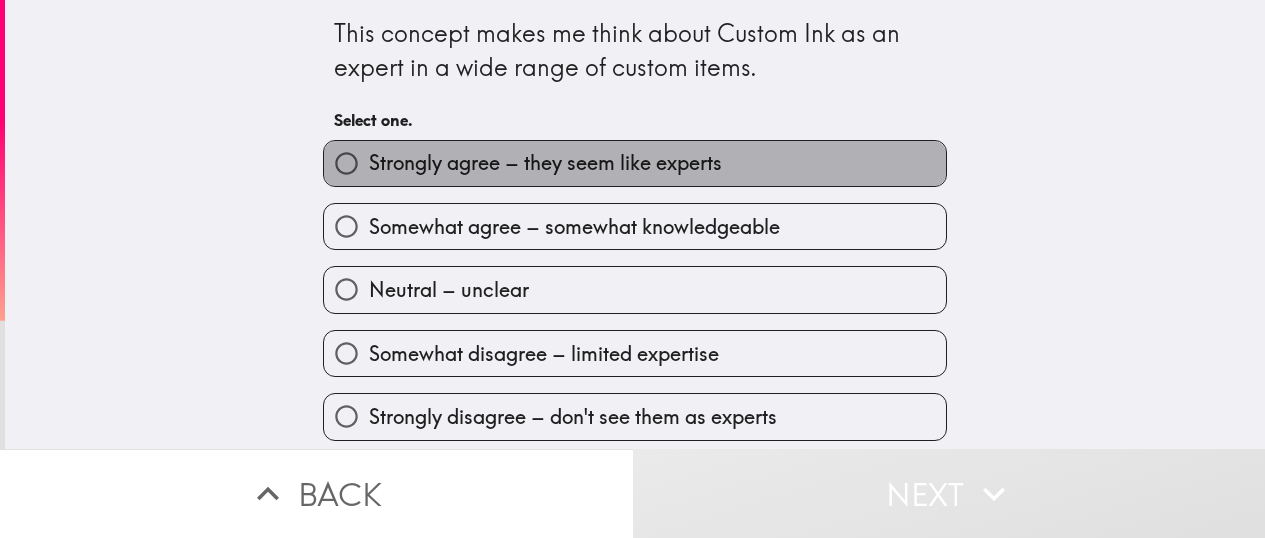 click on "Strongly agree – they seem like experts" at bounding box center [545, 163] 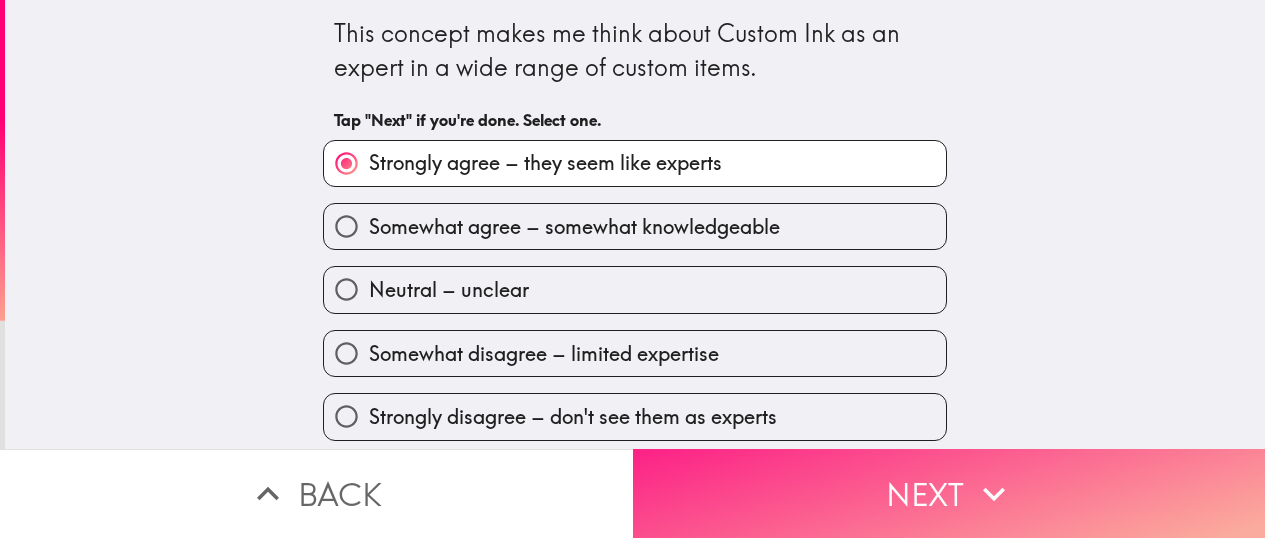 click on "Next" at bounding box center [949, 493] 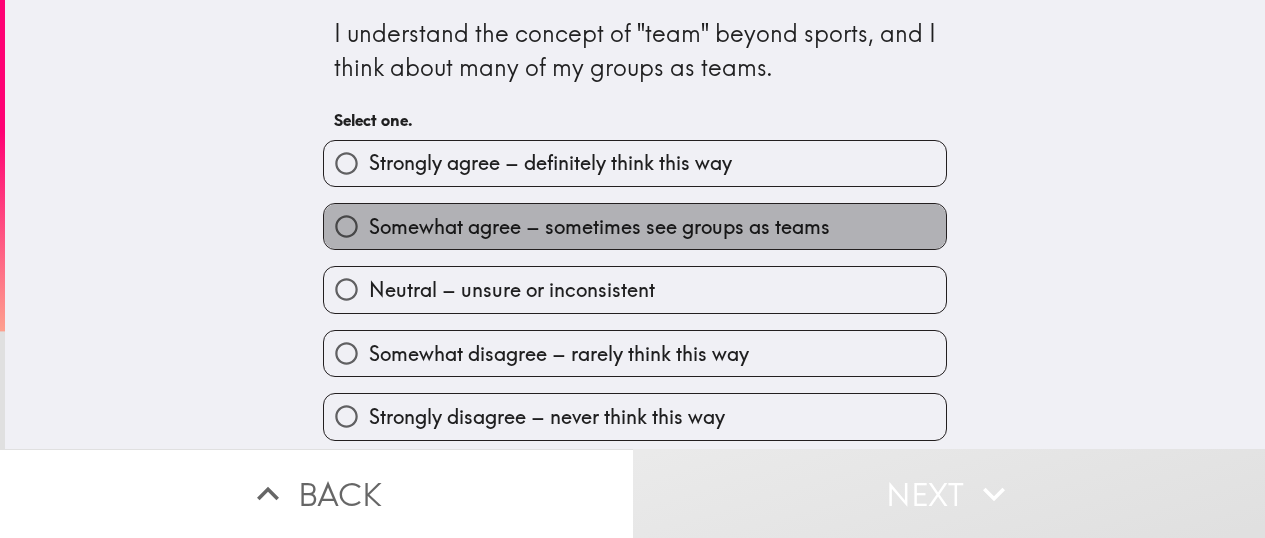click on "Somewhat agree – sometimes see groups as teams" at bounding box center (599, 227) 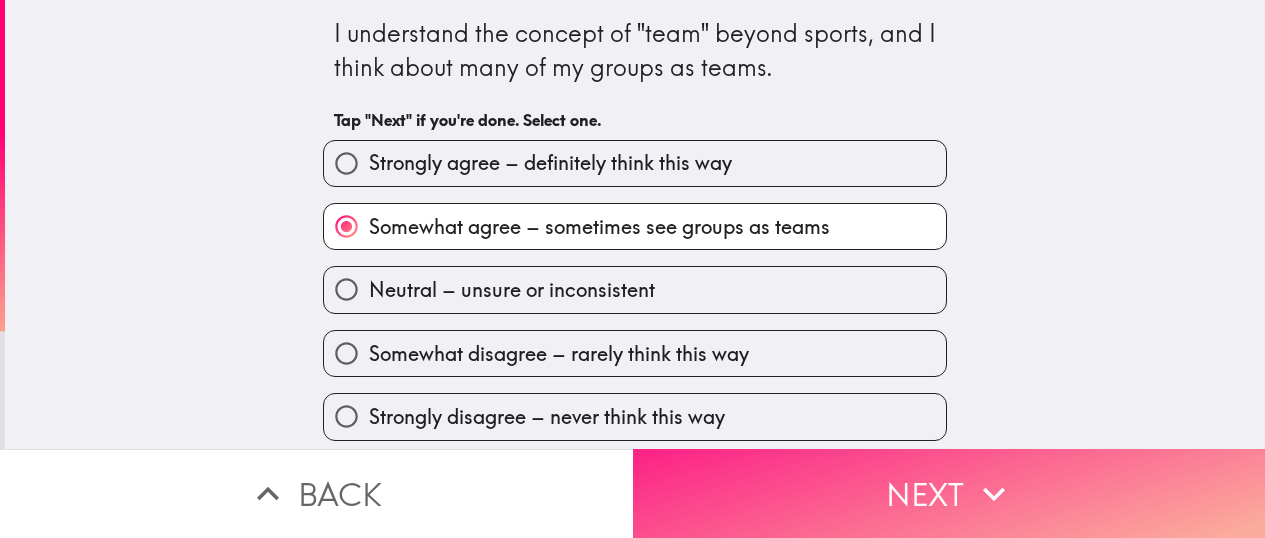 click on "Next" at bounding box center (949, 493) 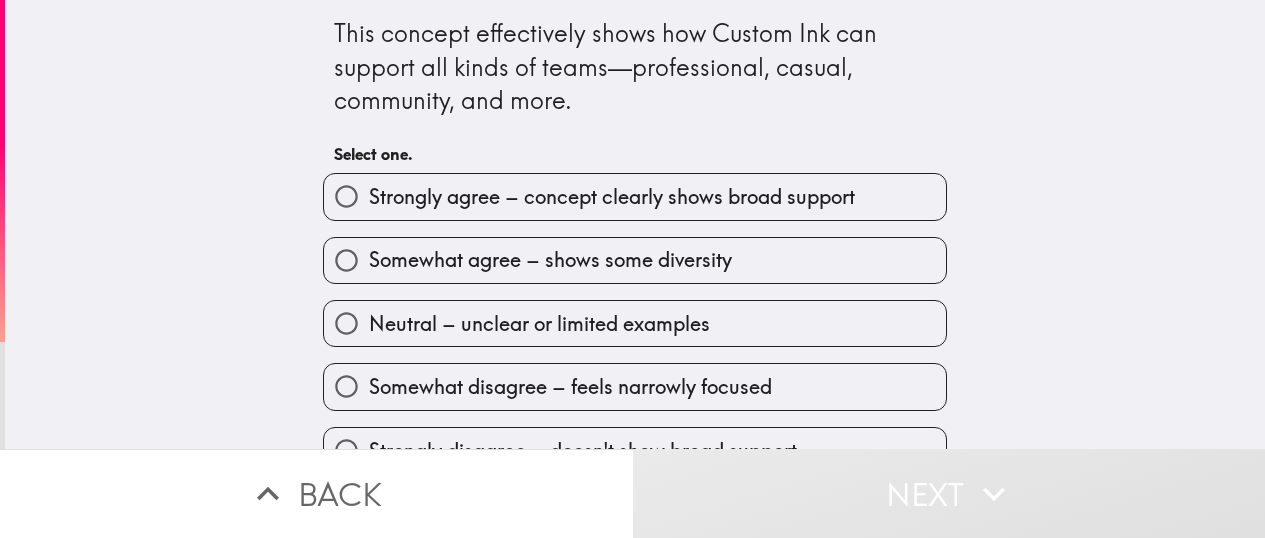 click on "Somewhat agree – shows some diversity" at bounding box center [550, 260] 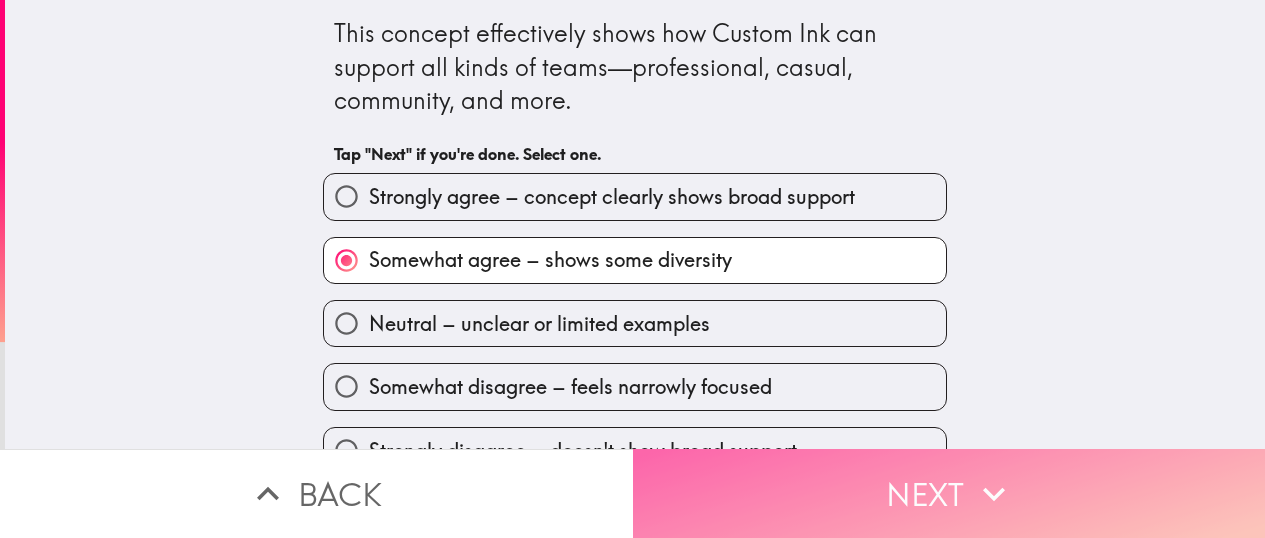 click on "Next" at bounding box center (949, 493) 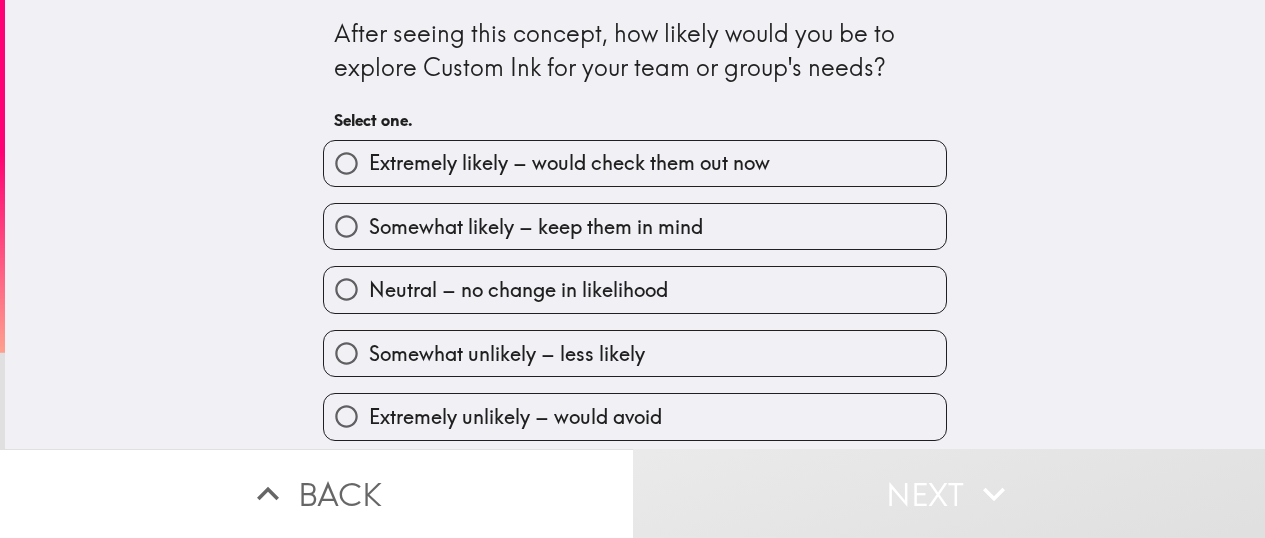 click on "Extremely likely – would check them out now" at bounding box center (569, 163) 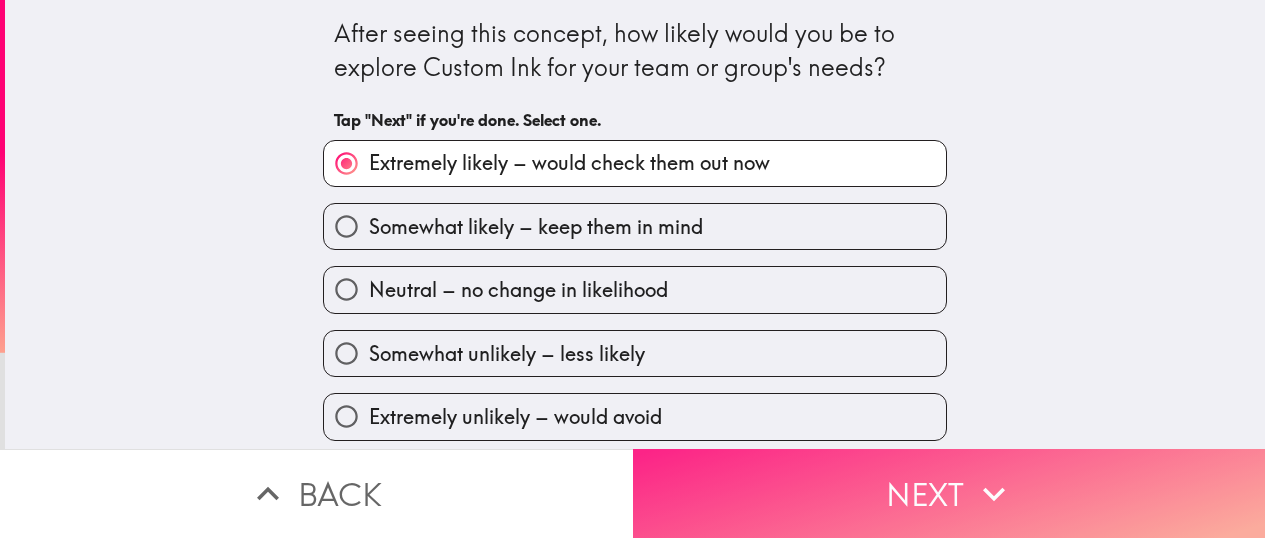 scroll, scrollTop: 7, scrollLeft: 0, axis: vertical 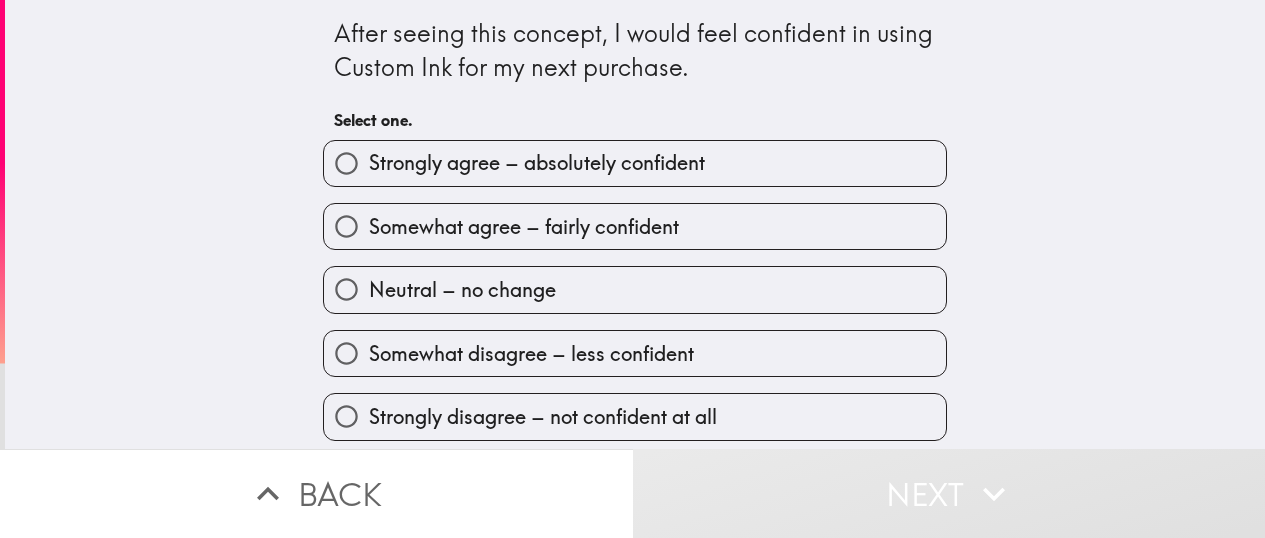 click on "Neutral – no change" at bounding box center (635, 289) 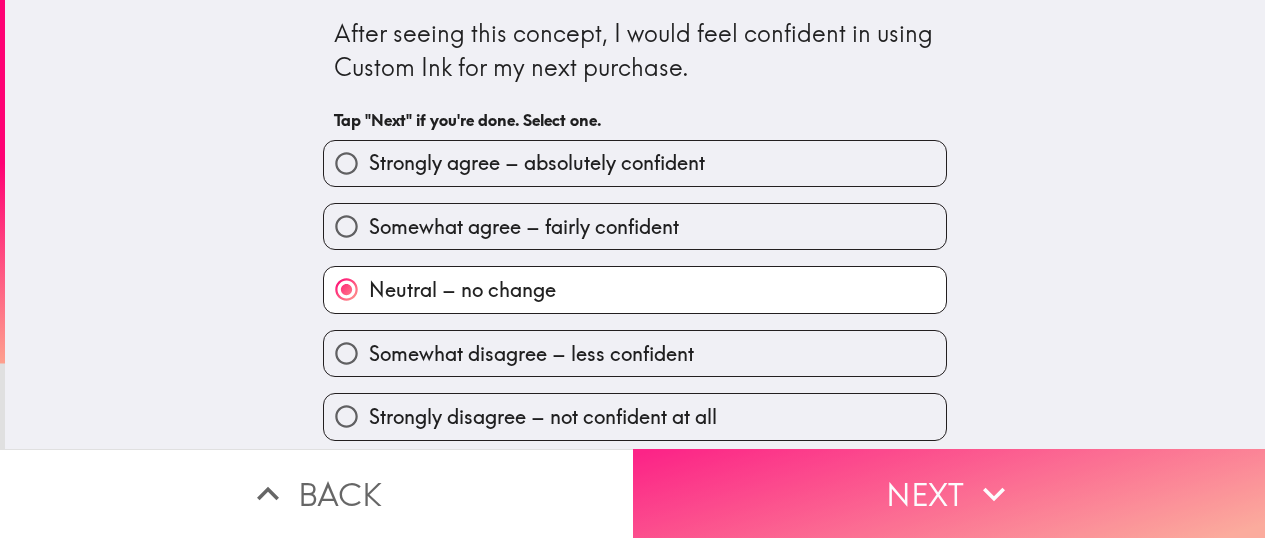 scroll, scrollTop: 7, scrollLeft: 0, axis: vertical 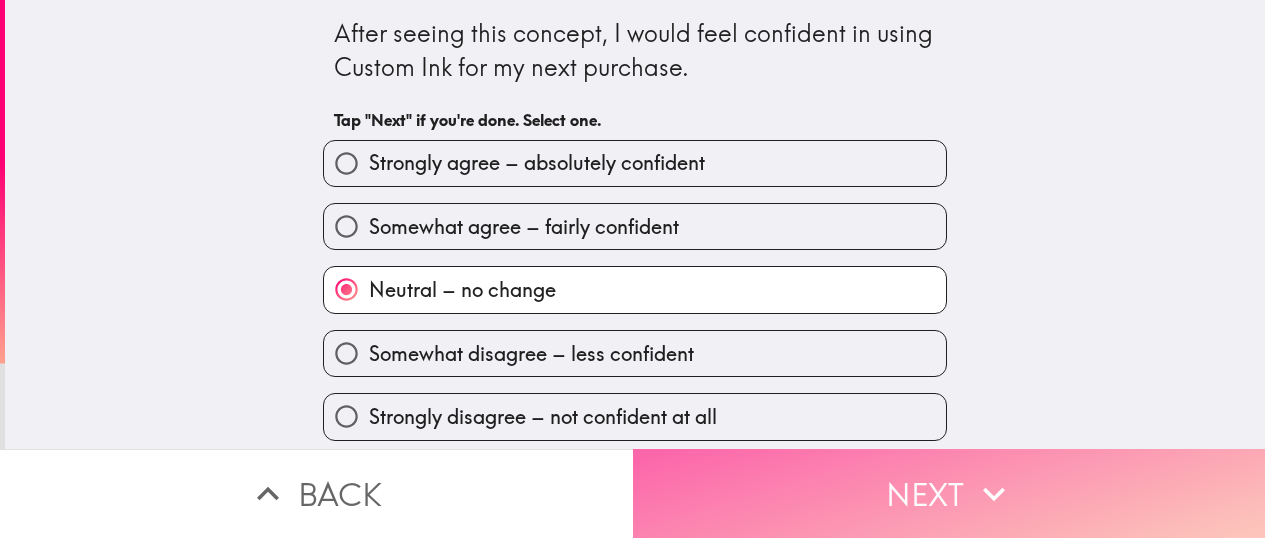click on "Next" at bounding box center (949, 493) 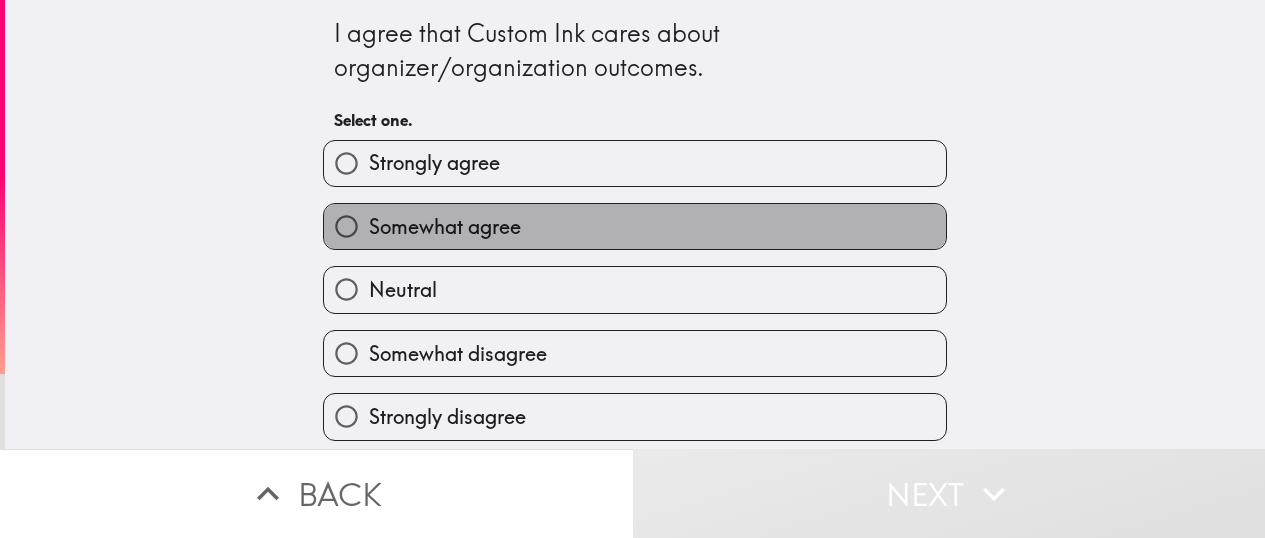 click on "Somewhat agree" at bounding box center (635, 226) 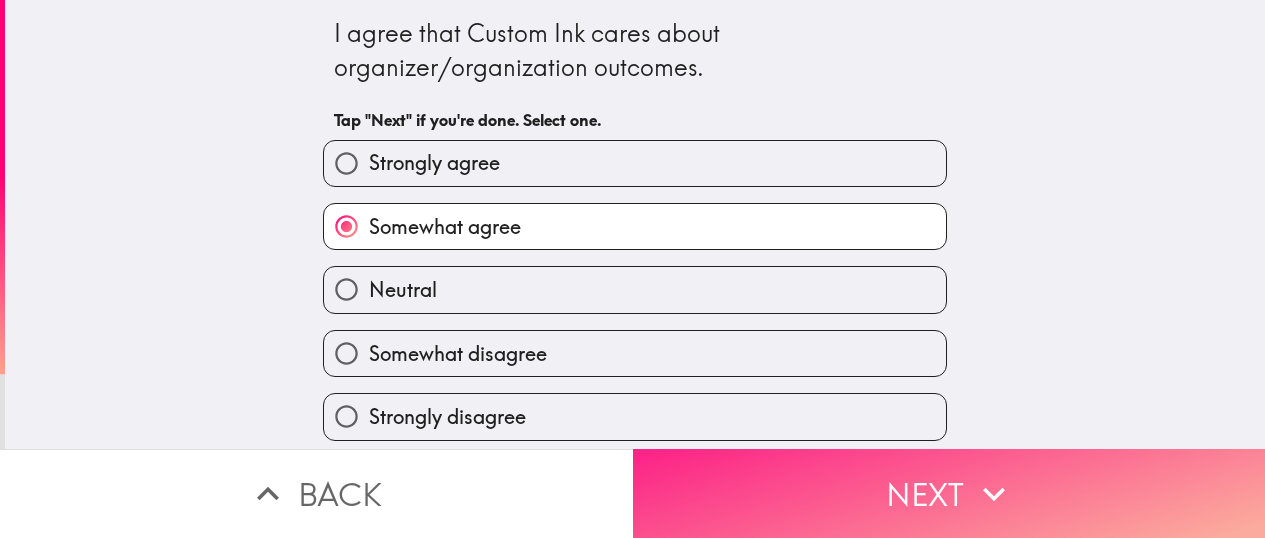click on "Next" at bounding box center (949, 493) 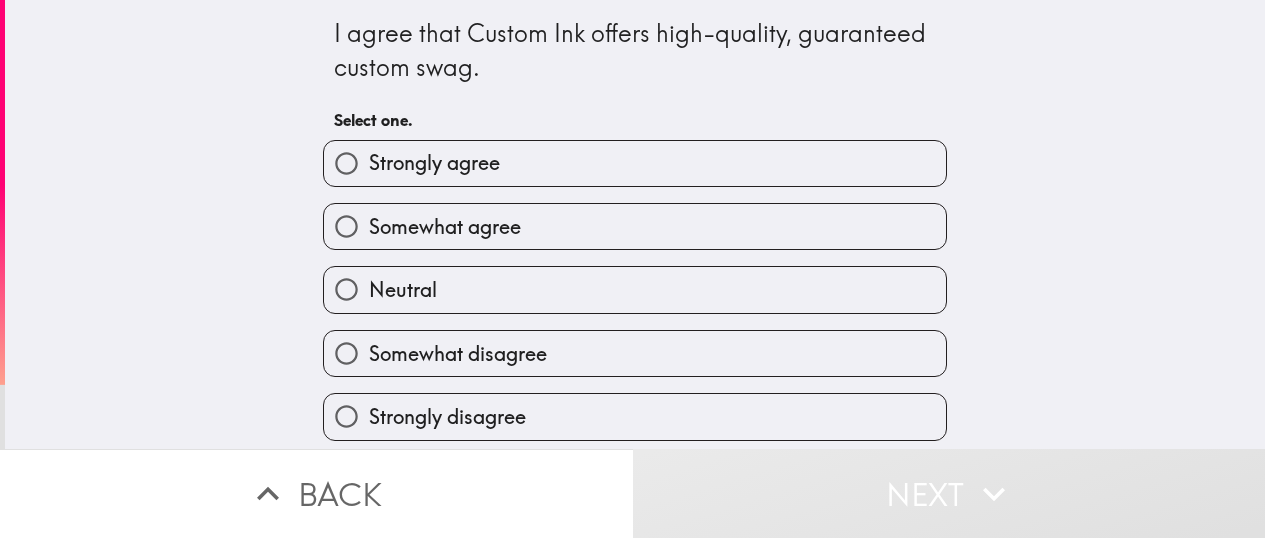 click on "Strongly agree" at bounding box center (635, 163) 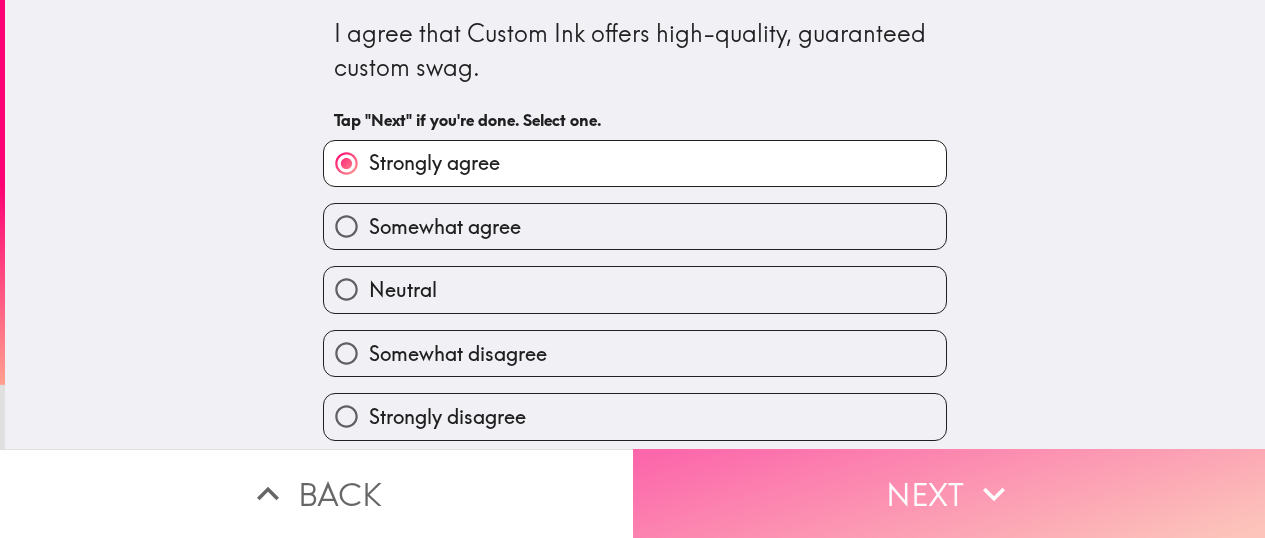 click on "Next" at bounding box center (949, 493) 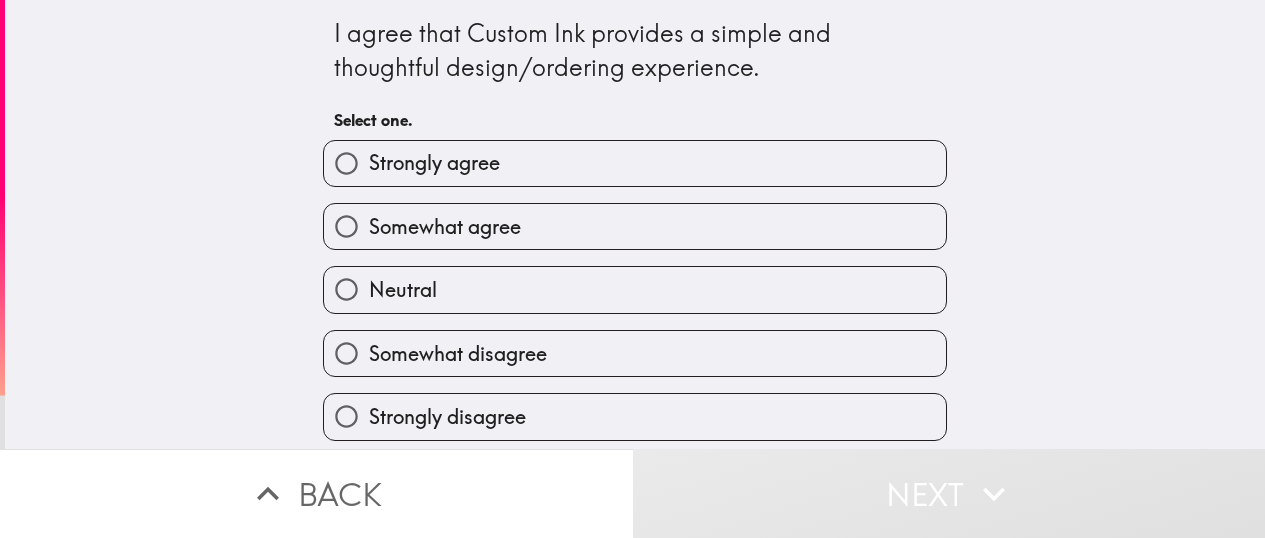 click on "Somewhat agree" at bounding box center (635, 226) 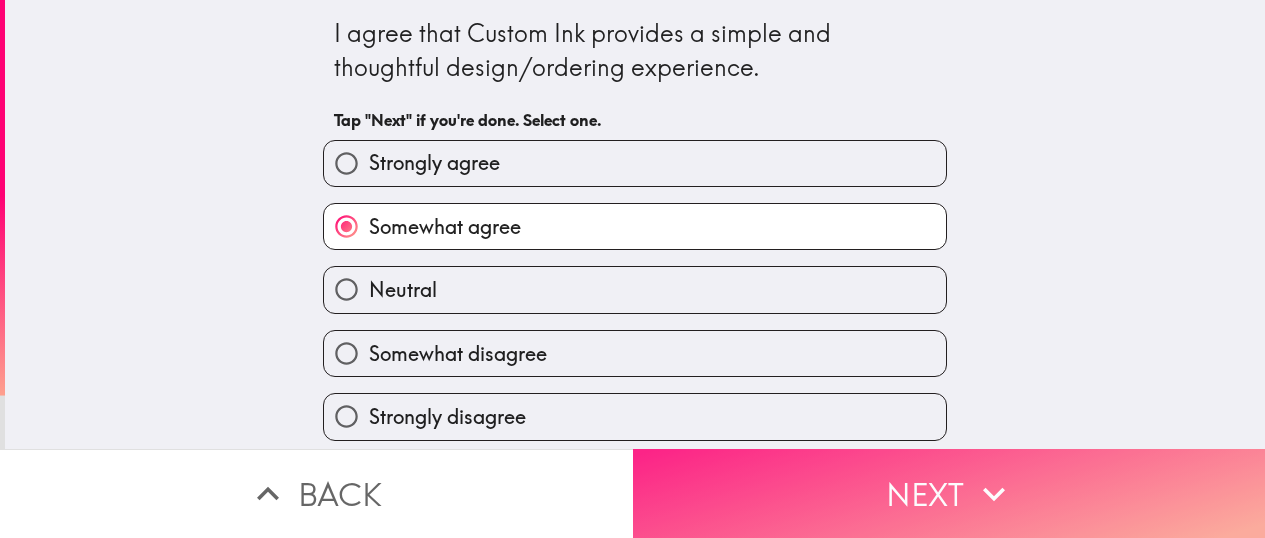 click on "Next" at bounding box center (949, 493) 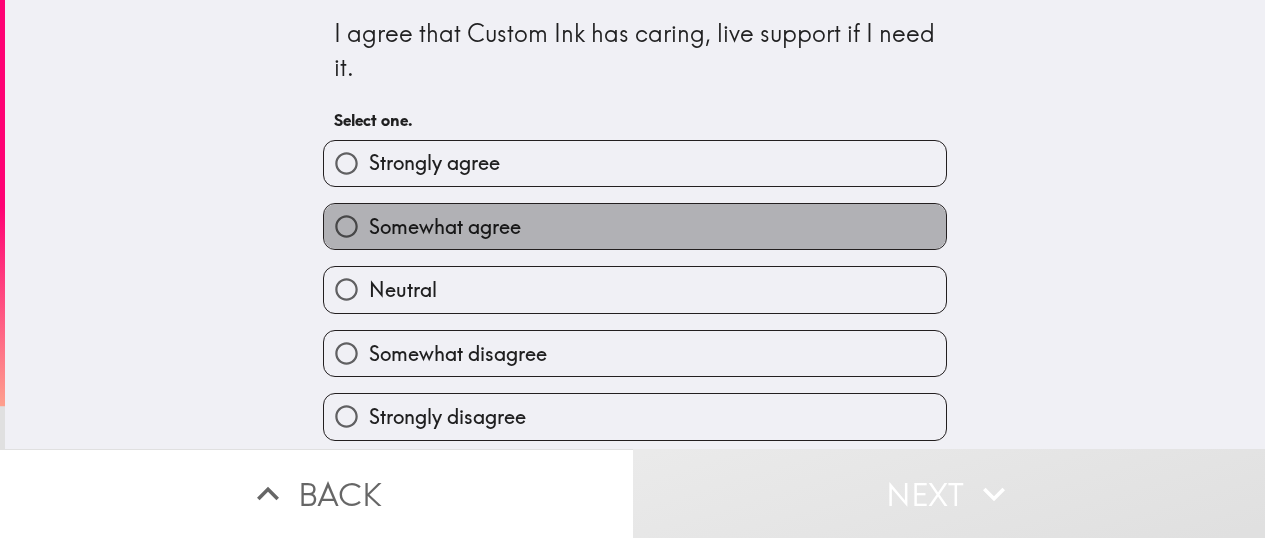 click on "Somewhat agree" at bounding box center (635, 226) 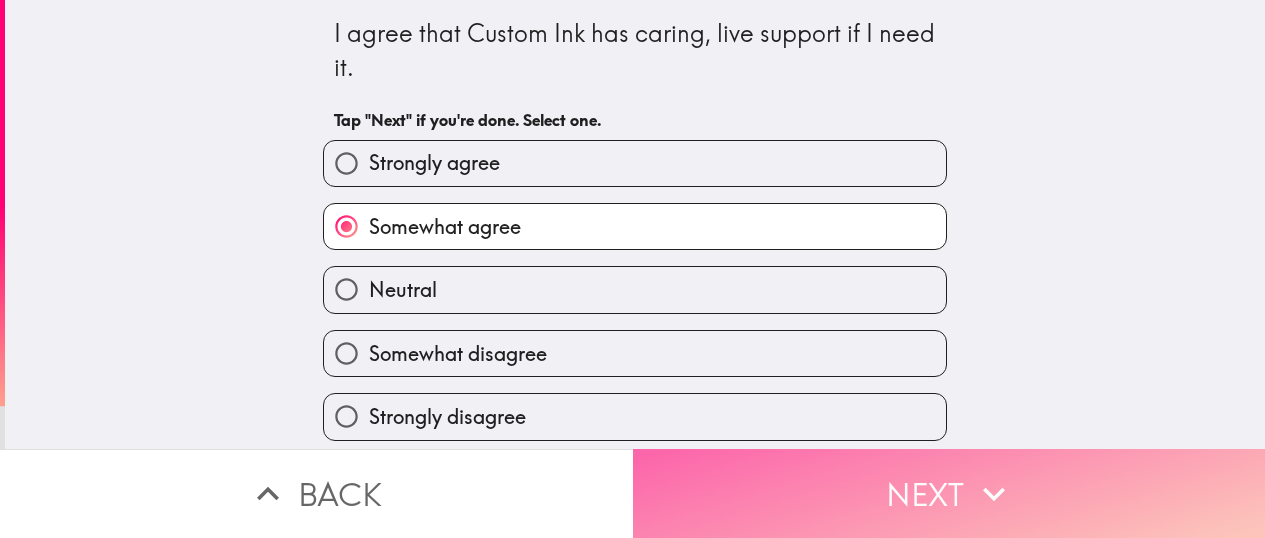 click on "Next" at bounding box center (949, 493) 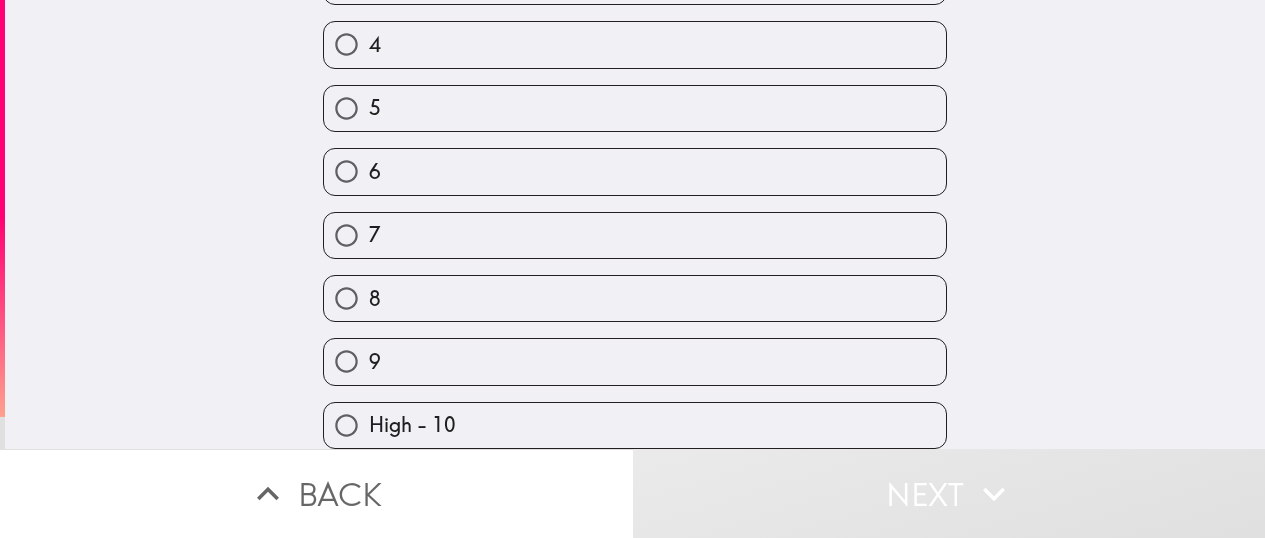 scroll, scrollTop: 290, scrollLeft: 0, axis: vertical 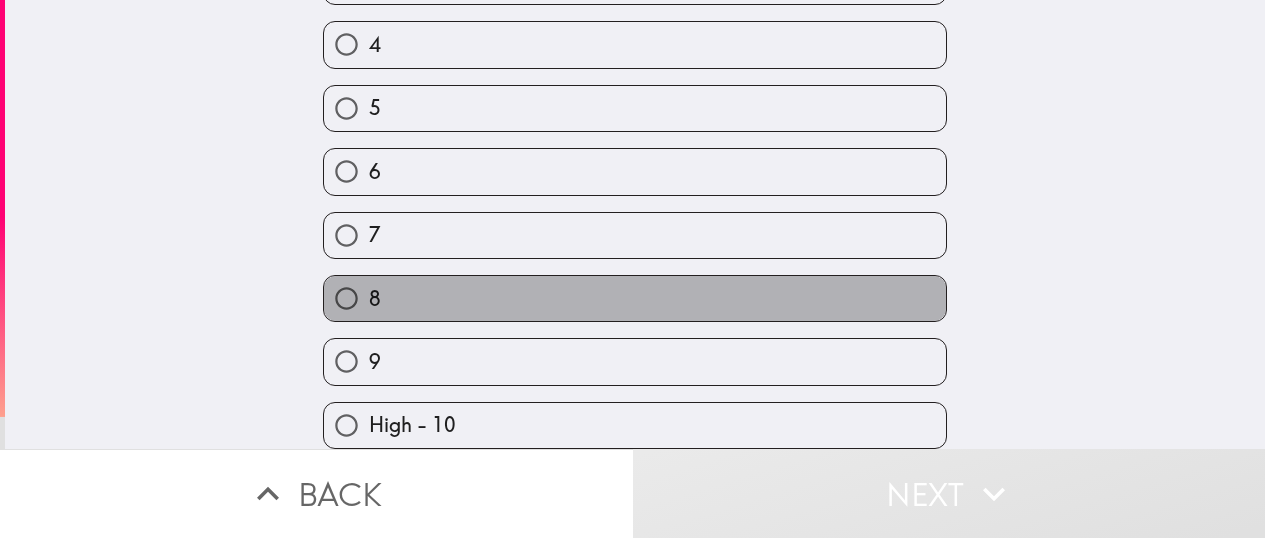 click on "8" at bounding box center (635, 298) 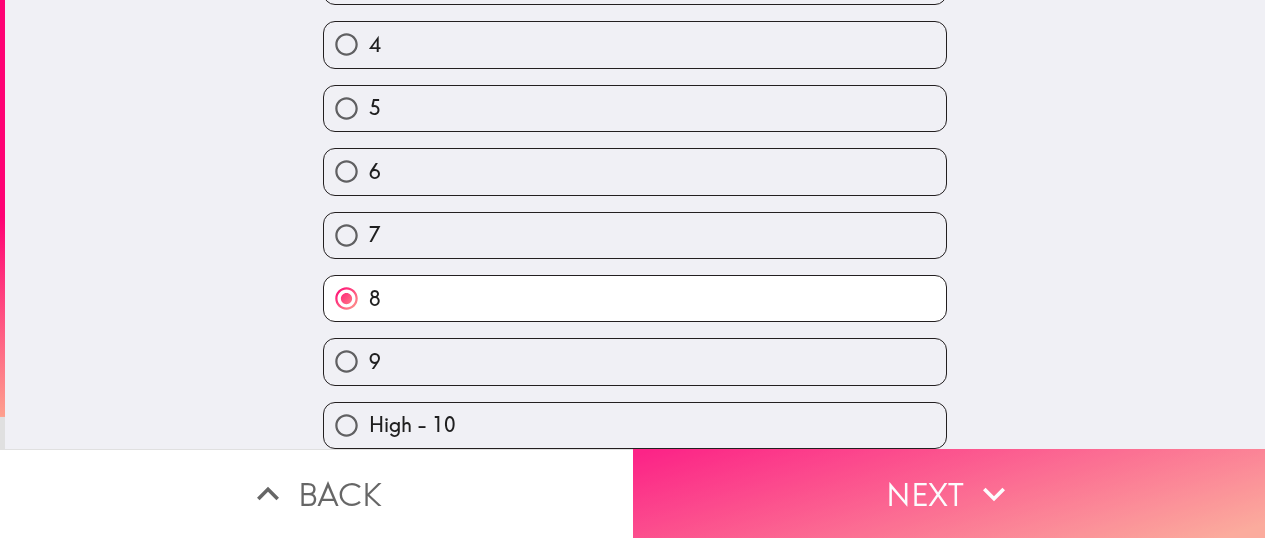 click on "Next" at bounding box center [949, 493] 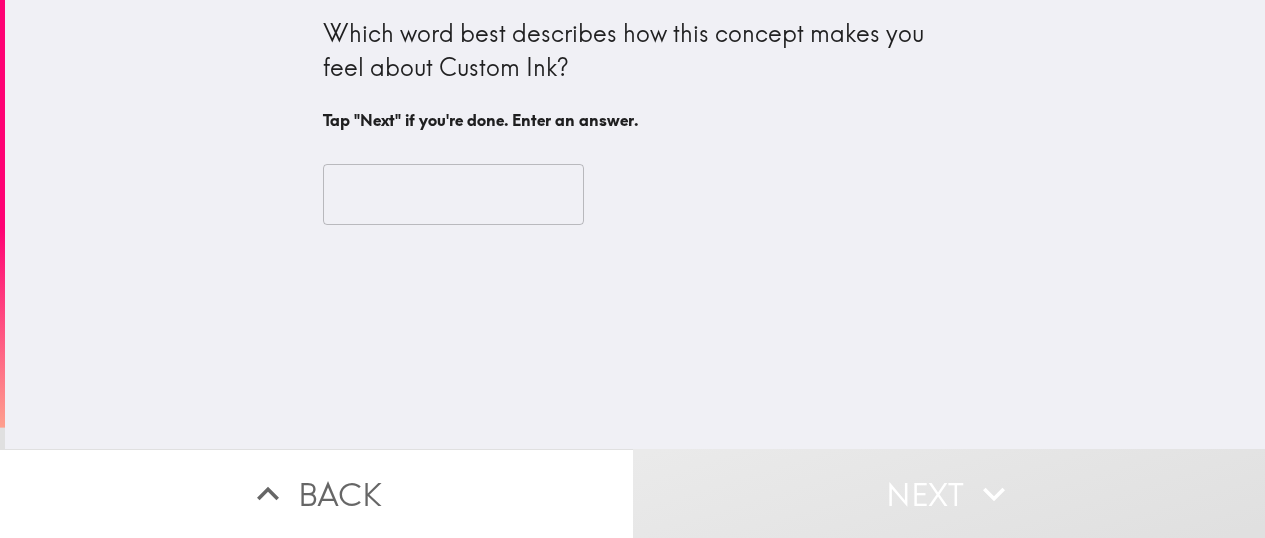 click at bounding box center [453, 195] 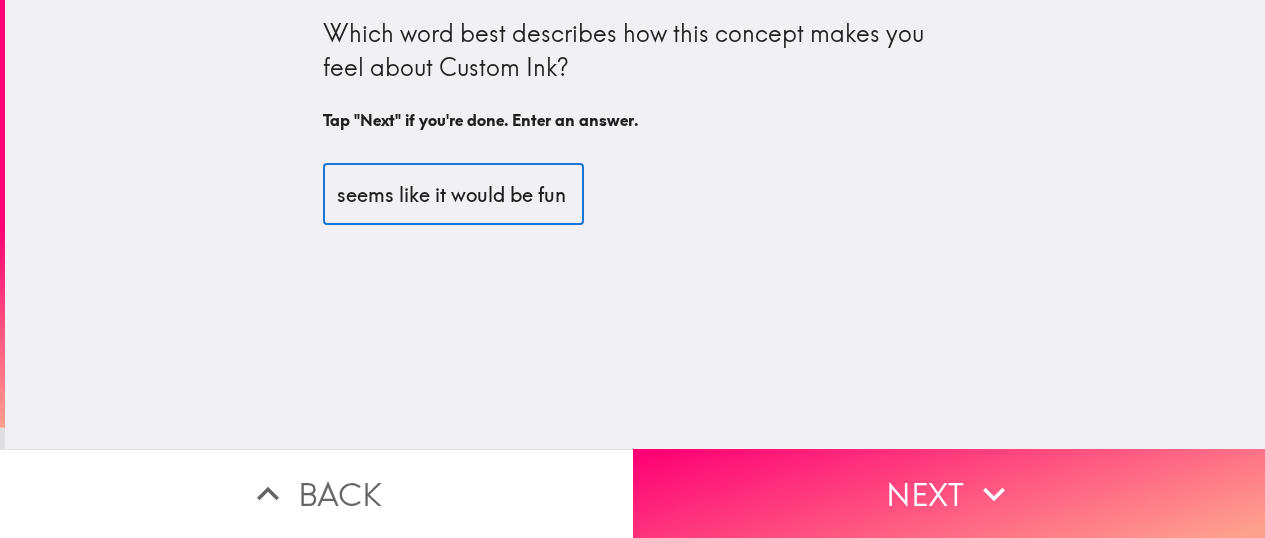 scroll, scrollTop: 0, scrollLeft: 15, axis: horizontal 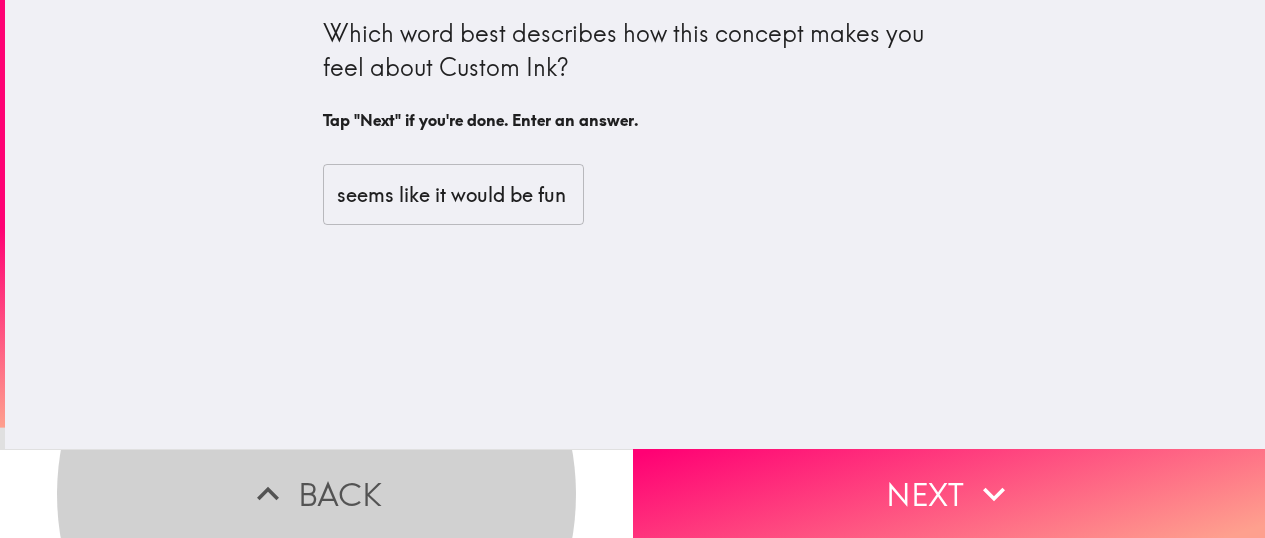 type 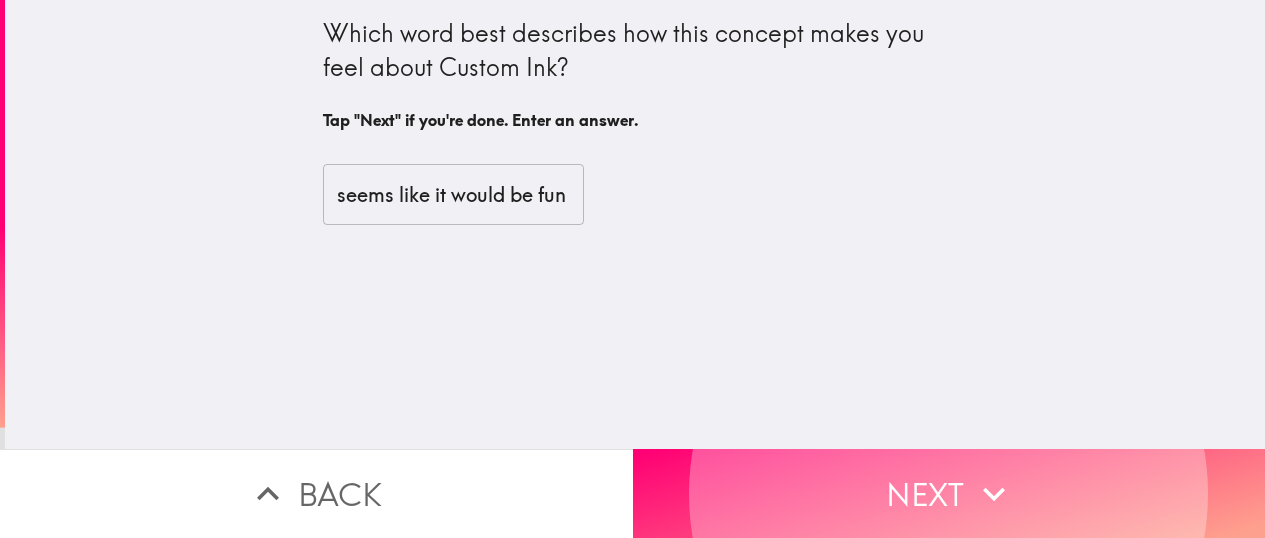 click on "Next" at bounding box center [949, 493] 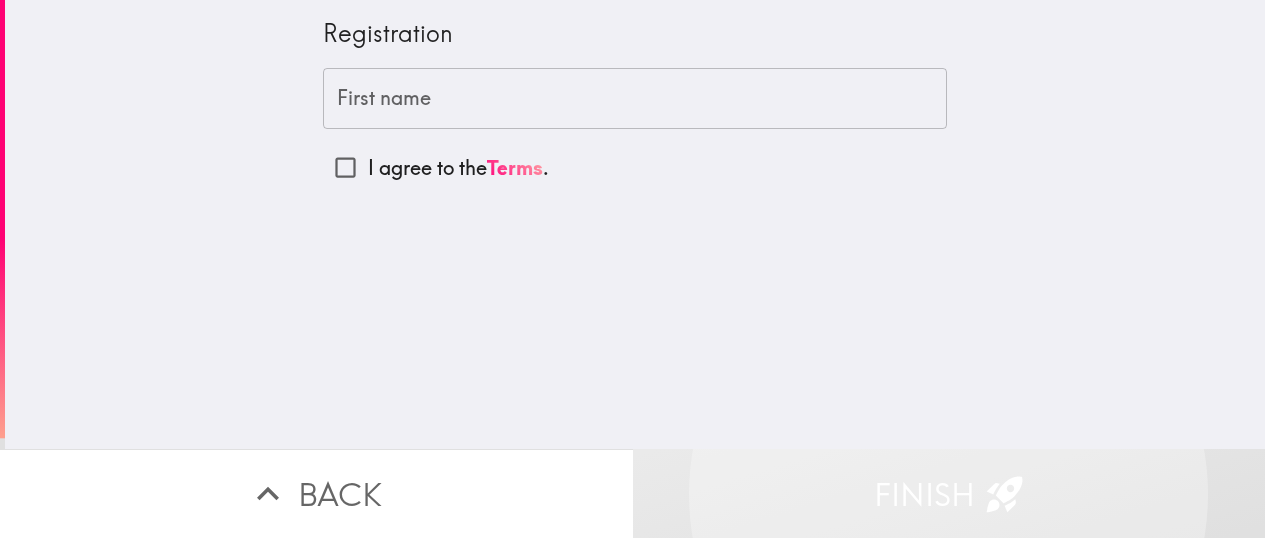 click on "I agree to the  Terms ." at bounding box center [458, 168] 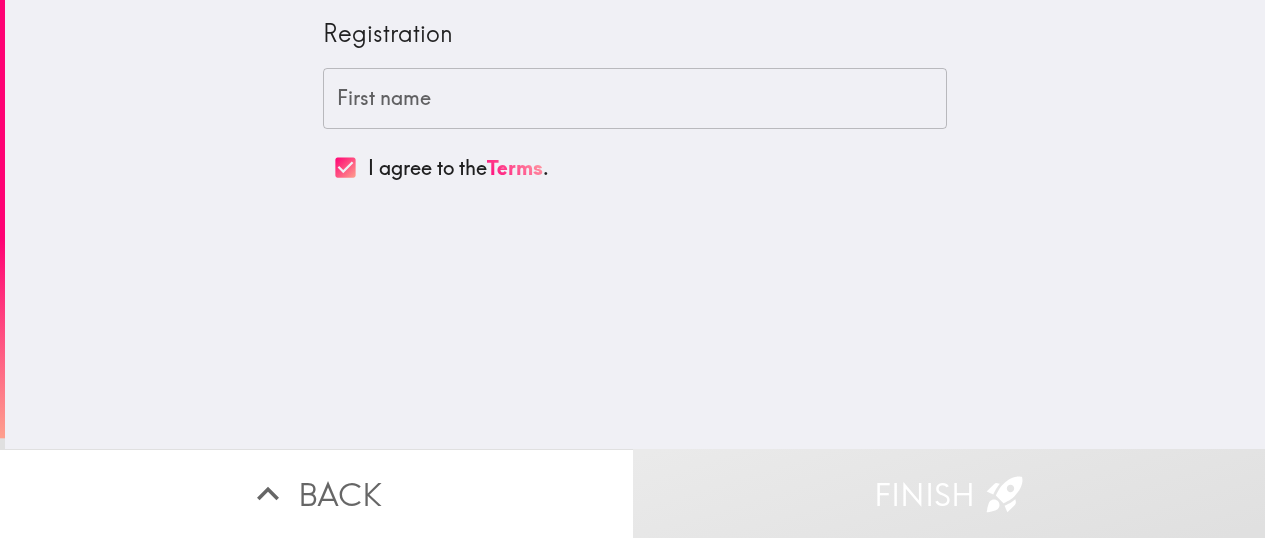 click on "First name" at bounding box center (635, 99) 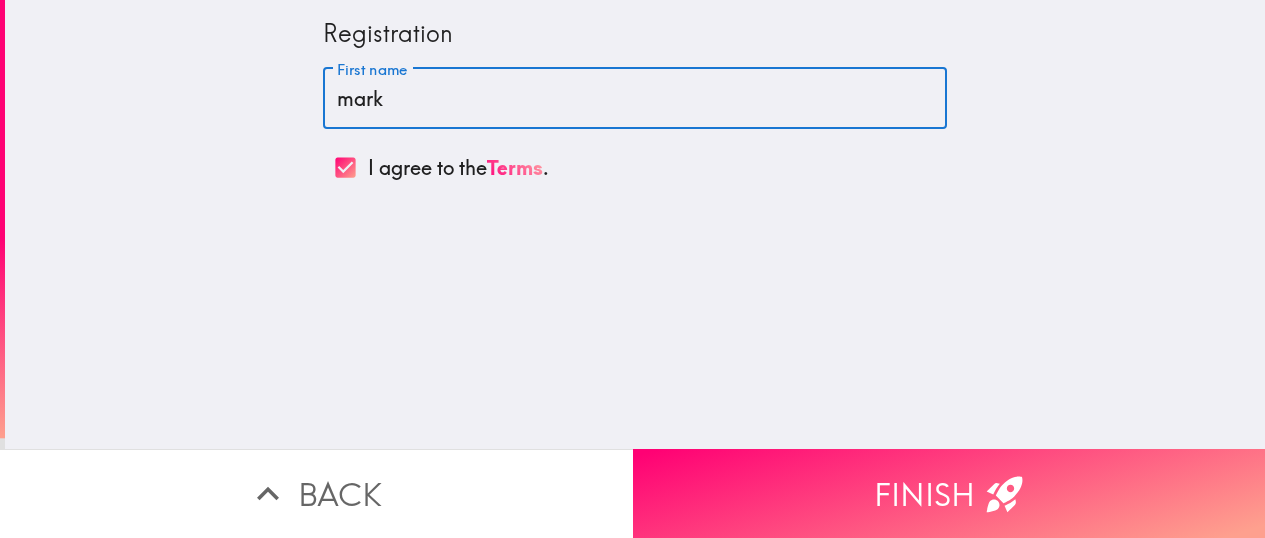 type on "mark" 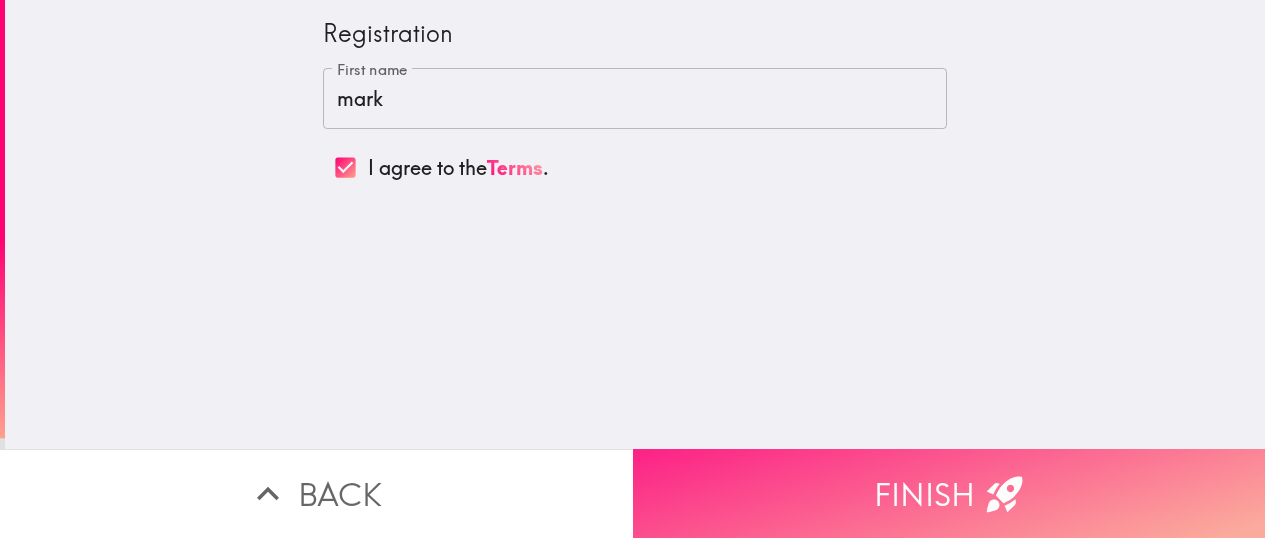 click on "Finish" at bounding box center [949, 493] 